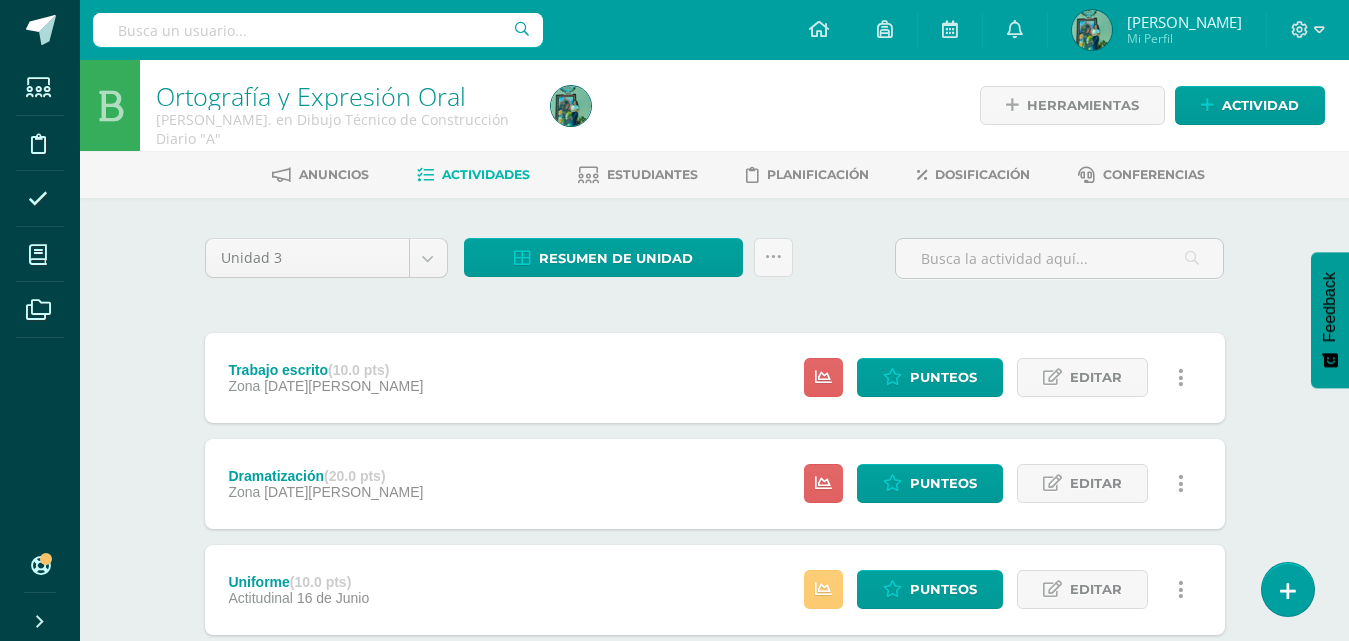 scroll, scrollTop: 300, scrollLeft: 0, axis: vertical 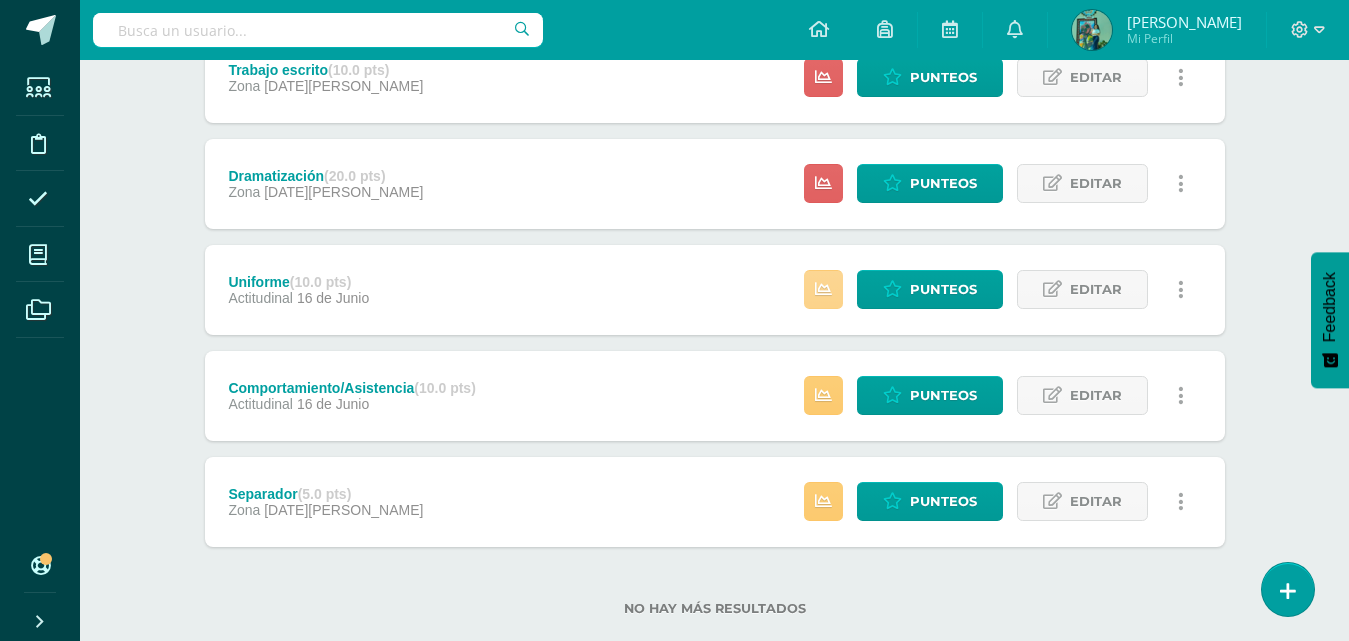 click at bounding box center [823, 289] 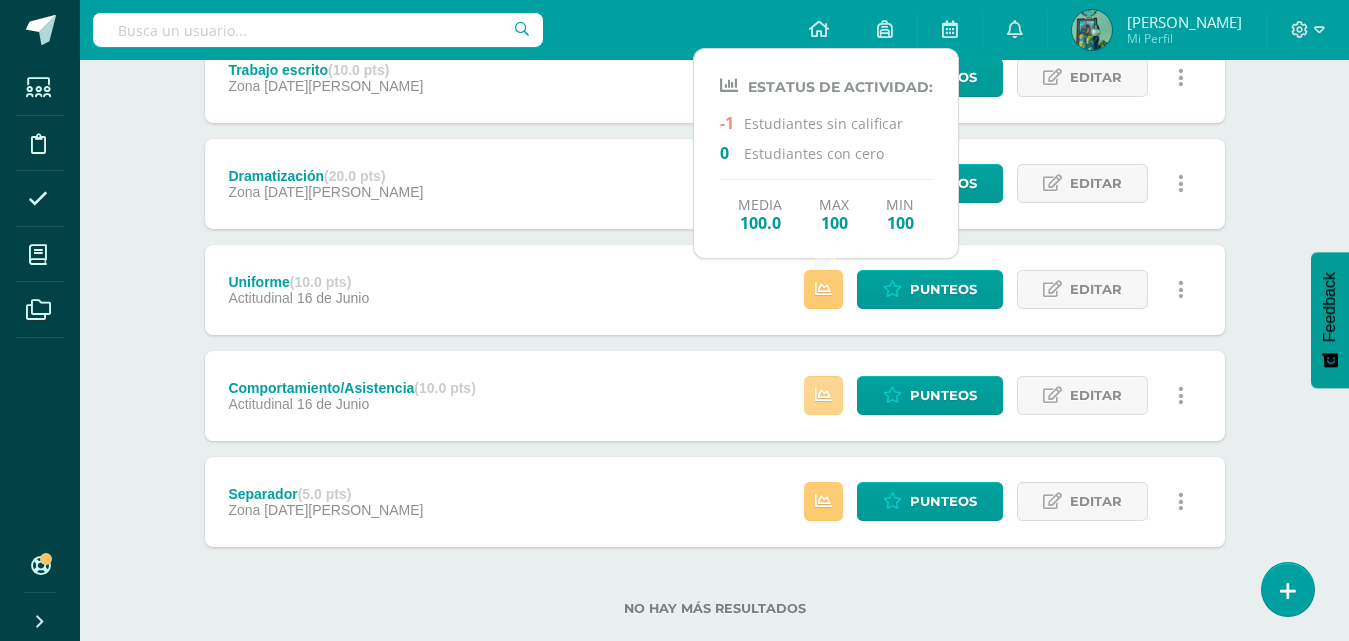 click at bounding box center (823, 395) 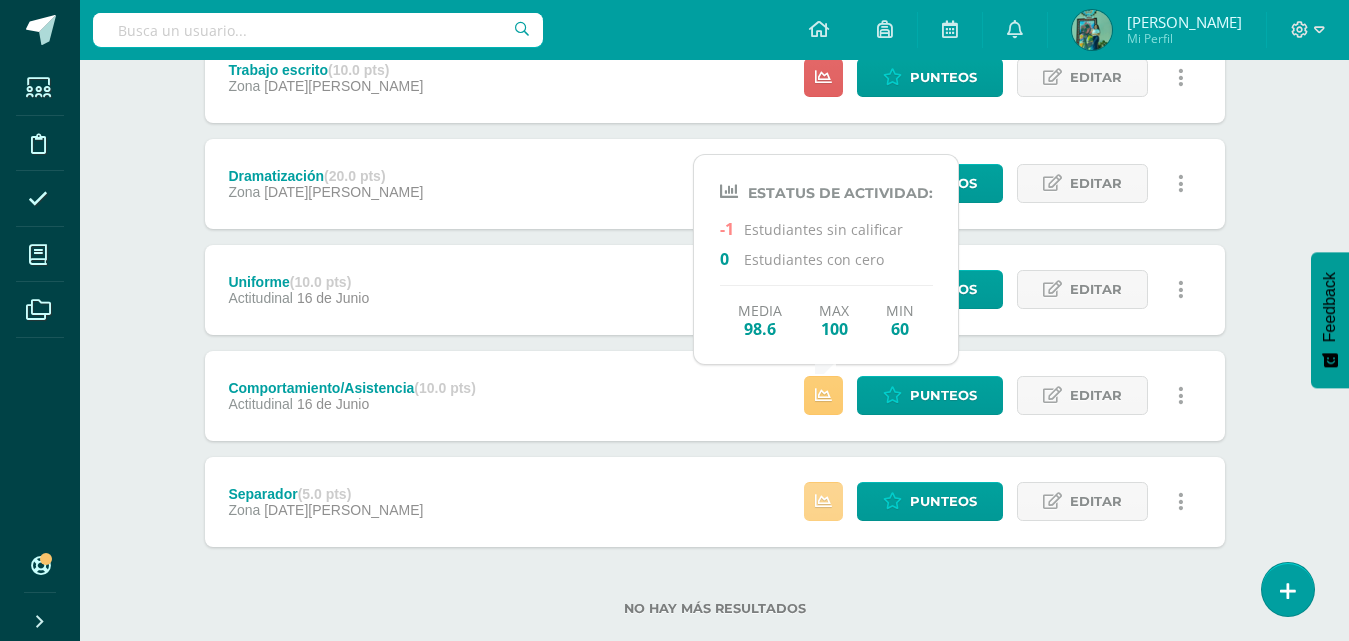 click at bounding box center (823, 501) 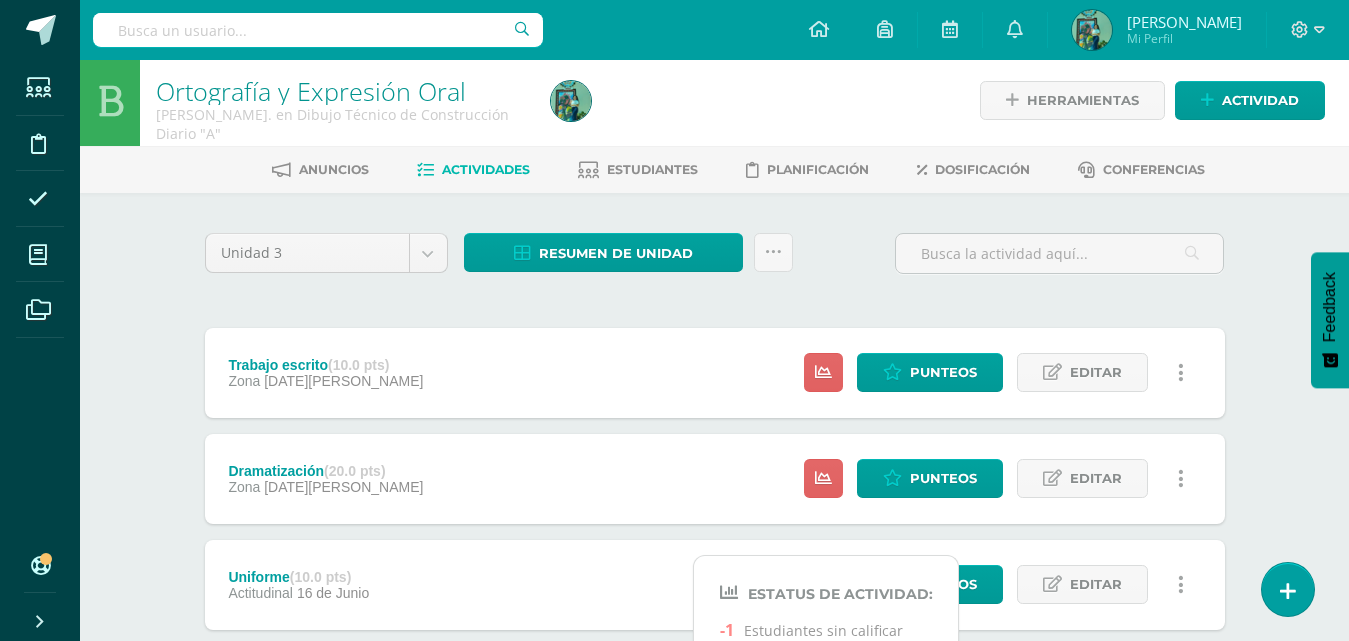 scroll, scrollTop: 0, scrollLeft: 0, axis: both 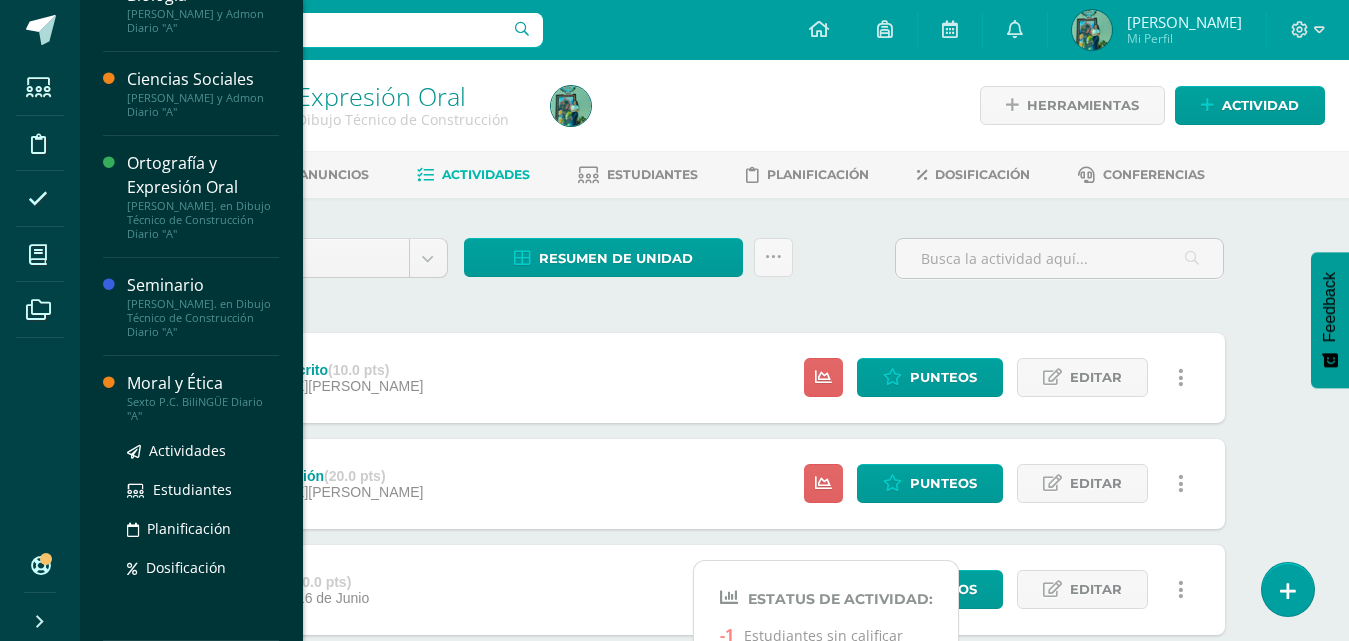 click on "Moral y Ética" at bounding box center [203, 383] 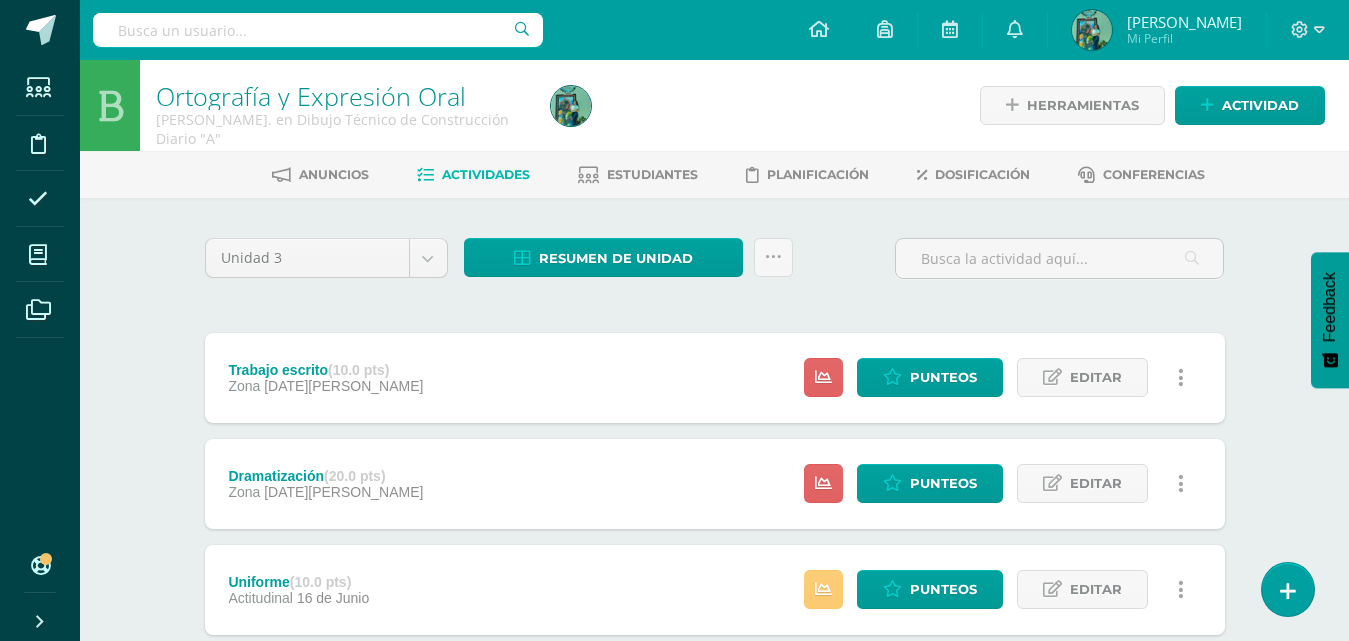 scroll, scrollTop: 427, scrollLeft: 0, axis: vertical 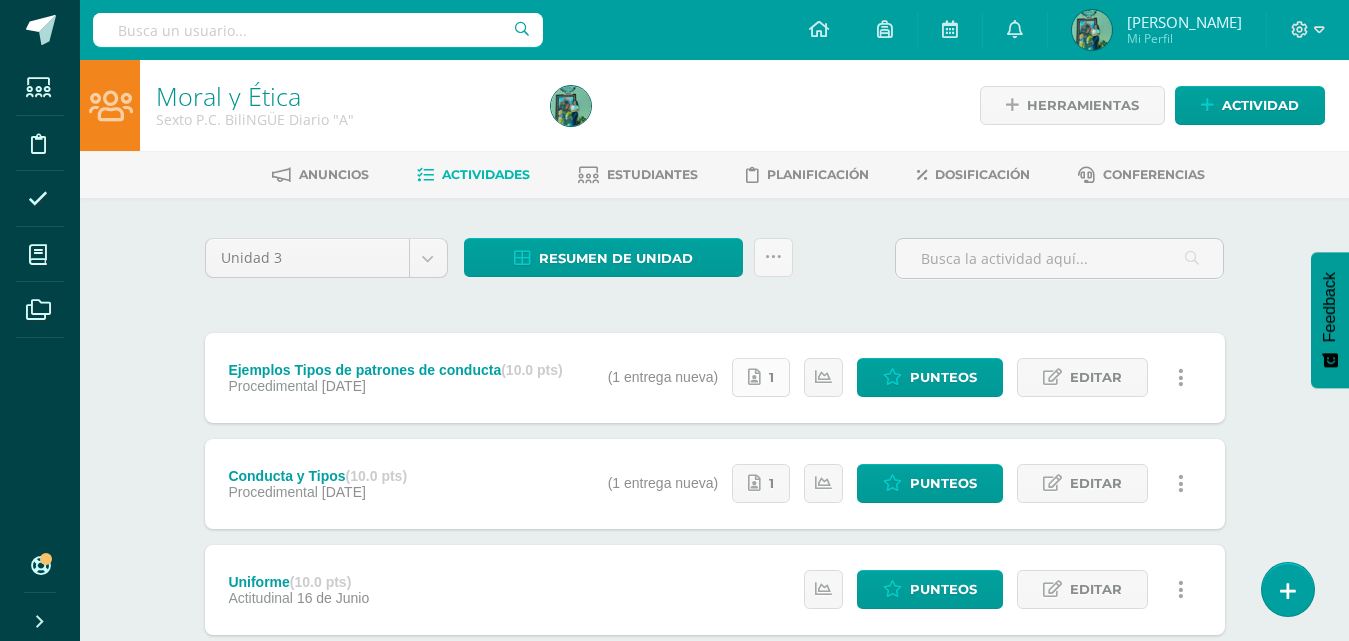 click on "1" at bounding box center [771, 377] 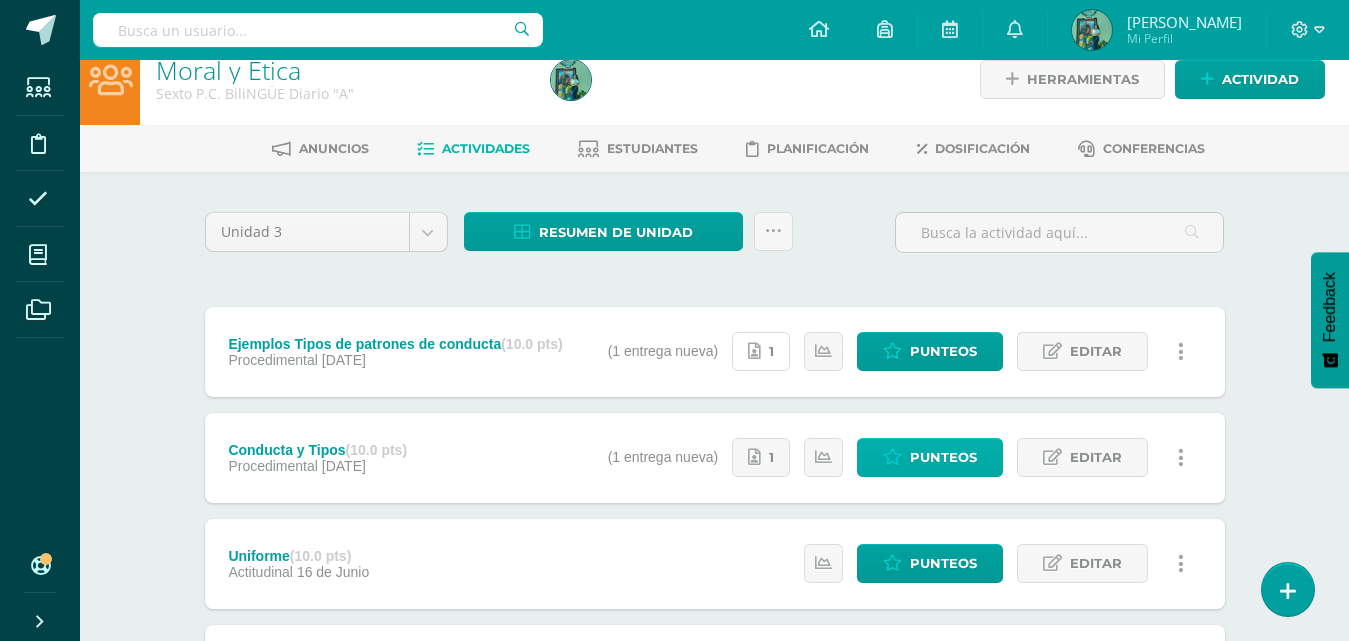 scroll, scrollTop: 0, scrollLeft: 0, axis: both 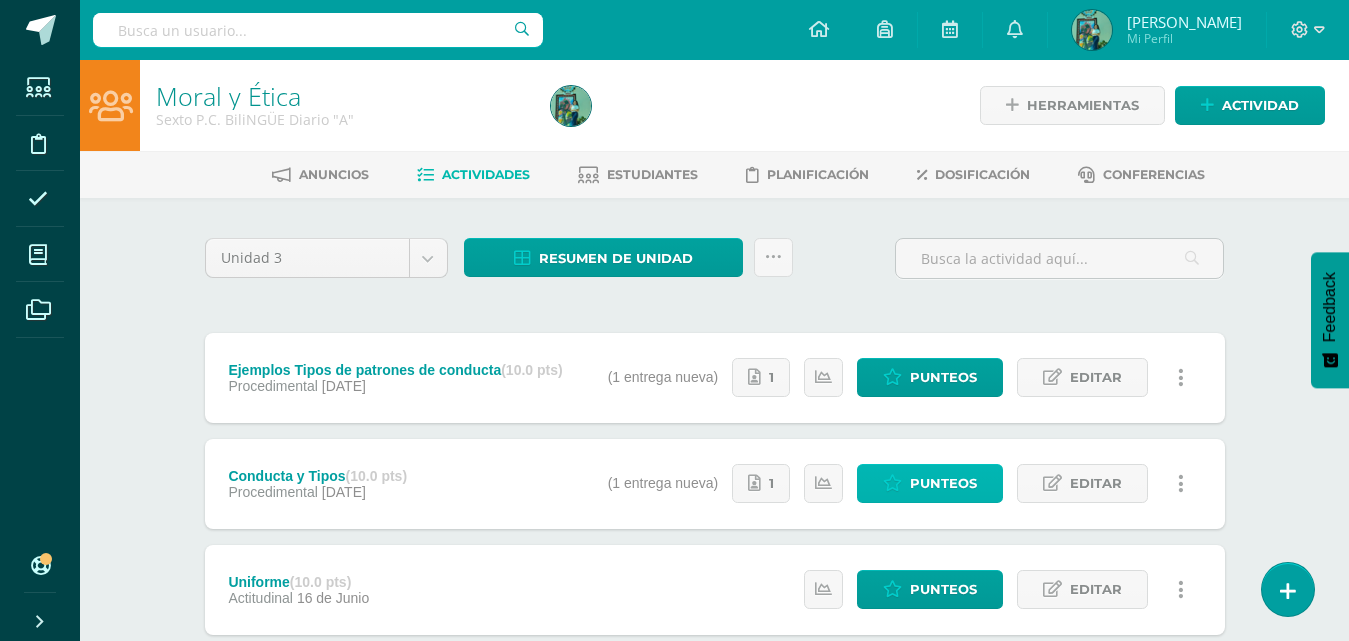 click on "Punteos" at bounding box center [943, 483] 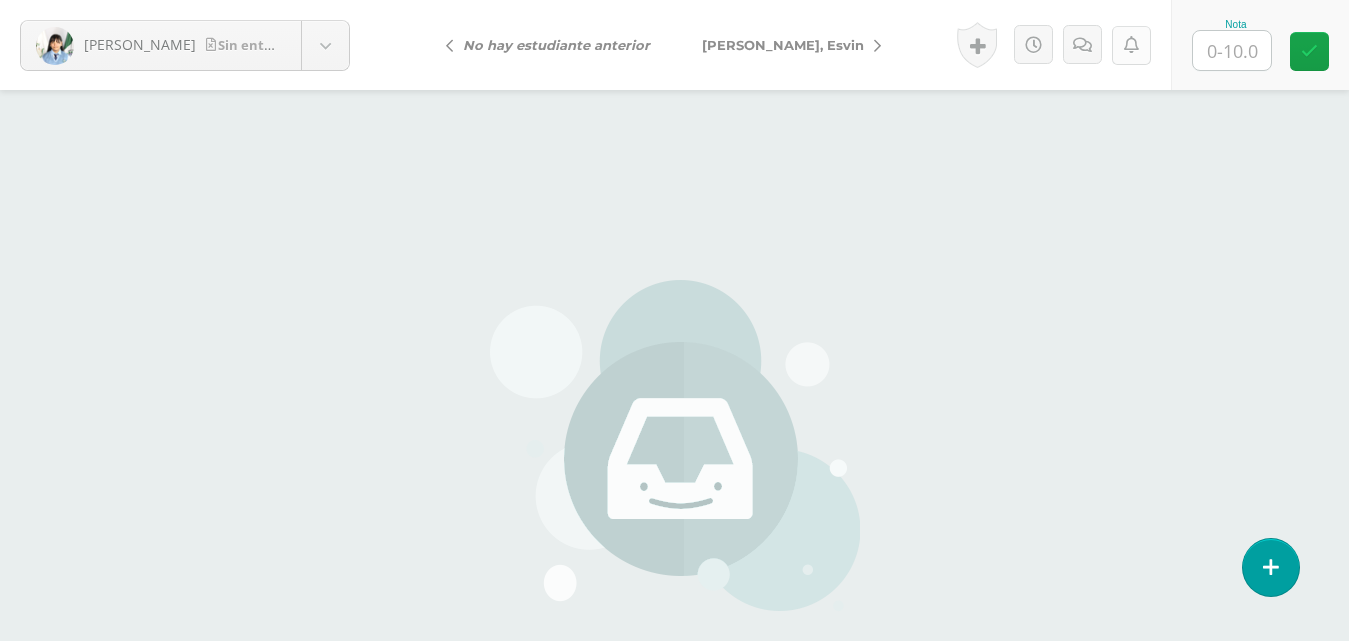 scroll, scrollTop: 0, scrollLeft: 0, axis: both 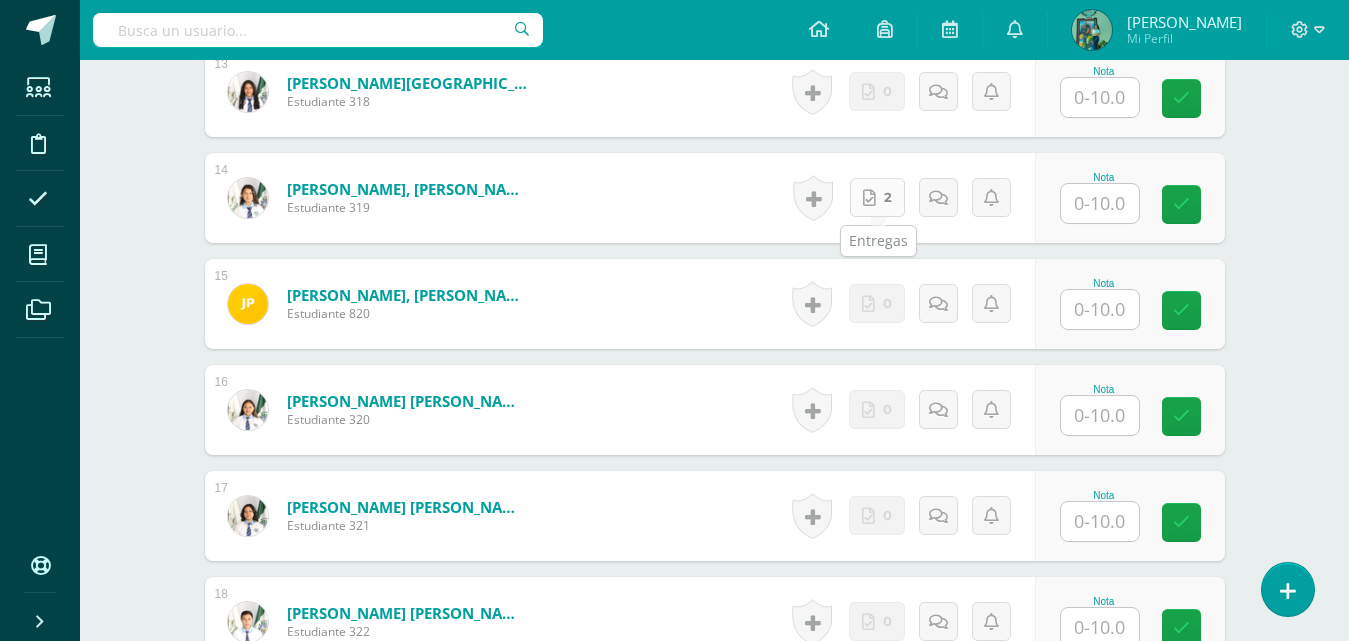 click on "2" at bounding box center (877, 197) 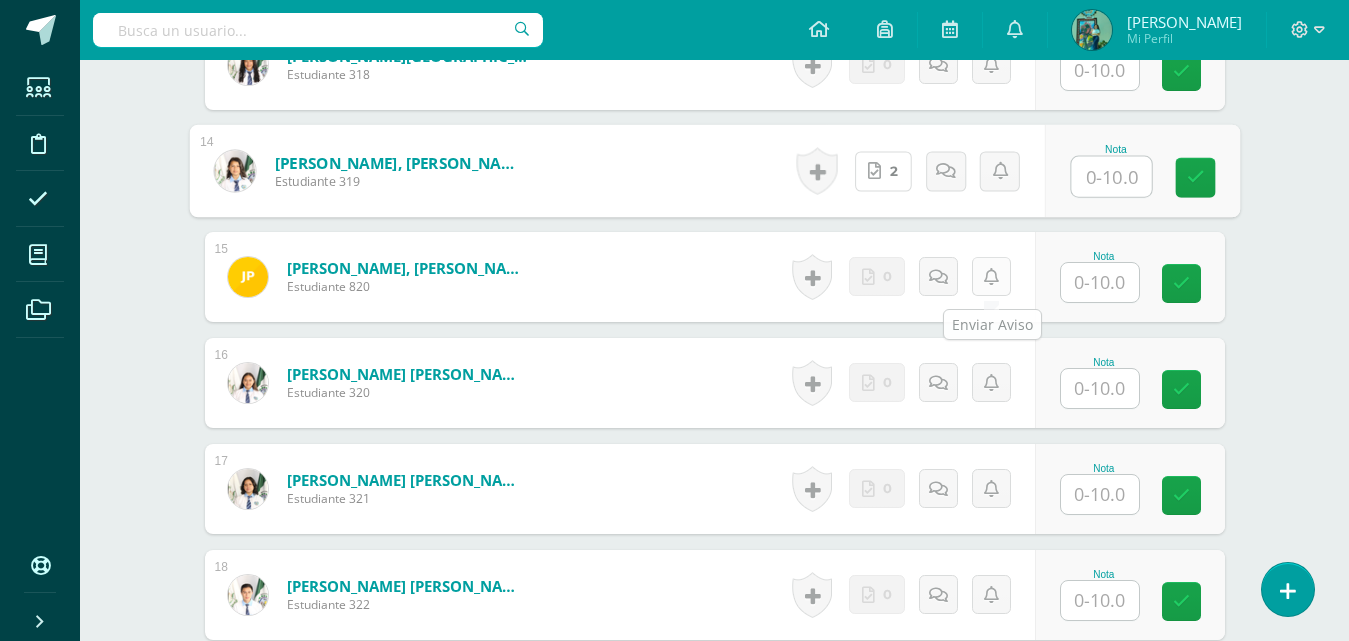 scroll, scrollTop: 1959, scrollLeft: 0, axis: vertical 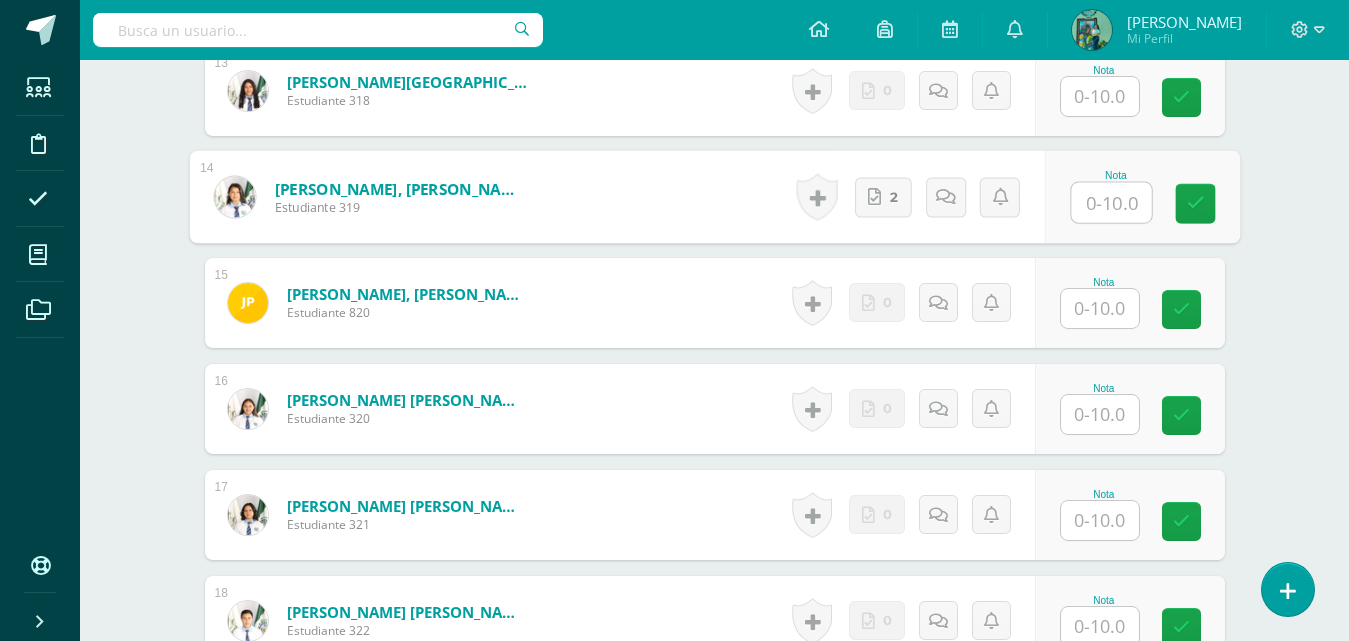 click at bounding box center [1111, 203] 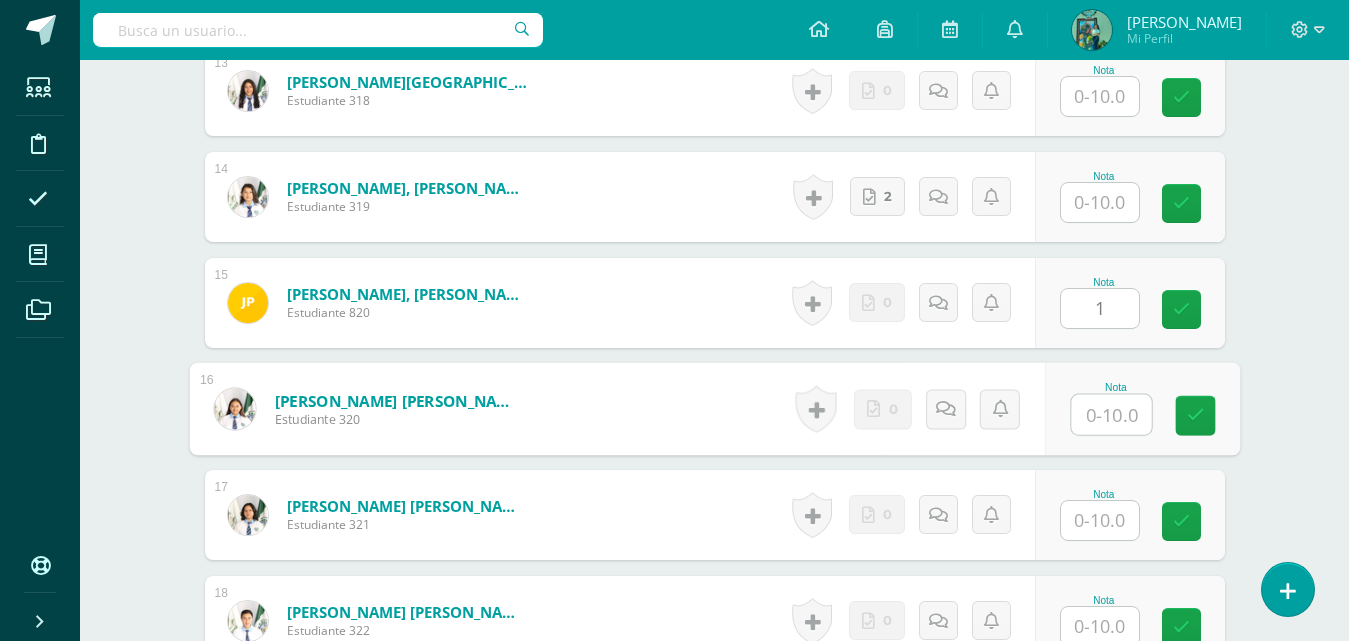 type on "1.00" 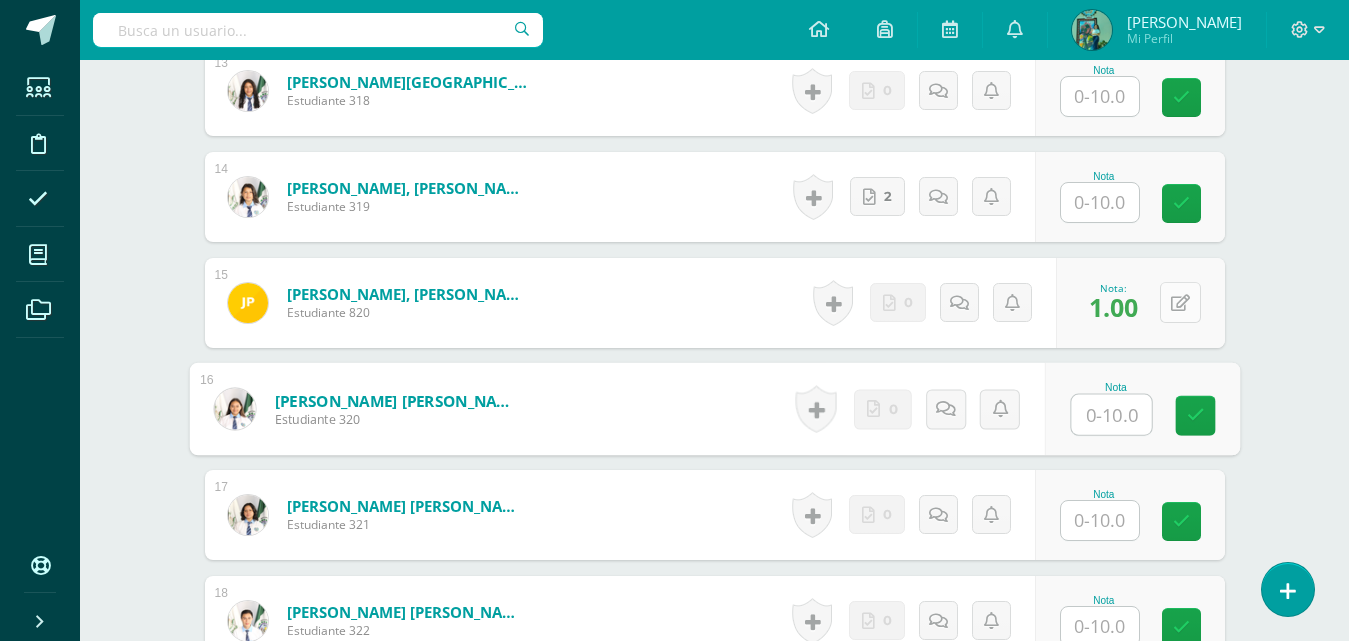 click at bounding box center [1180, 303] 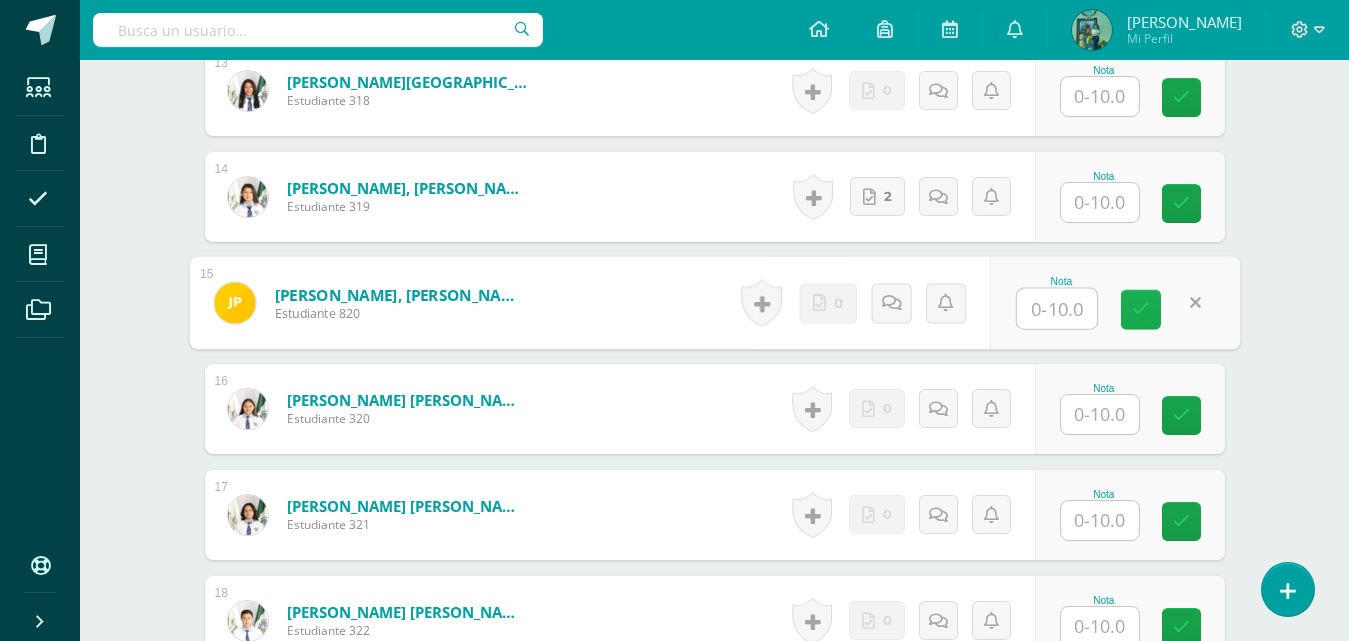 click at bounding box center (1141, 309) 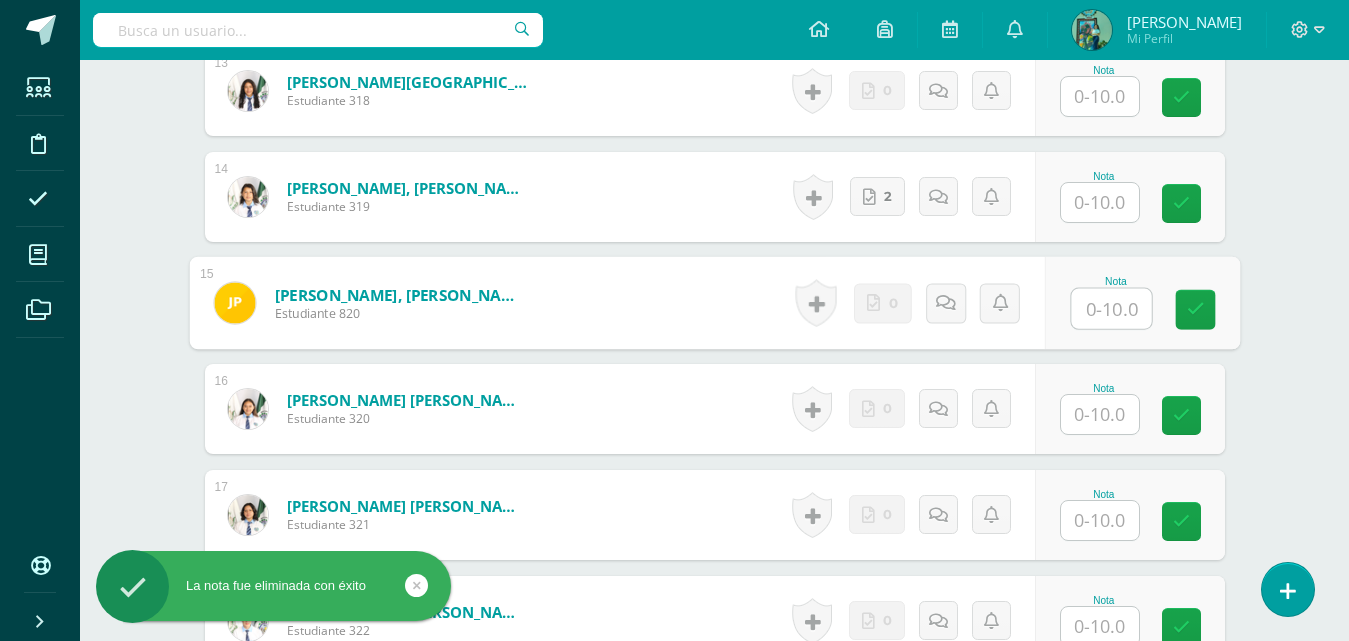 type 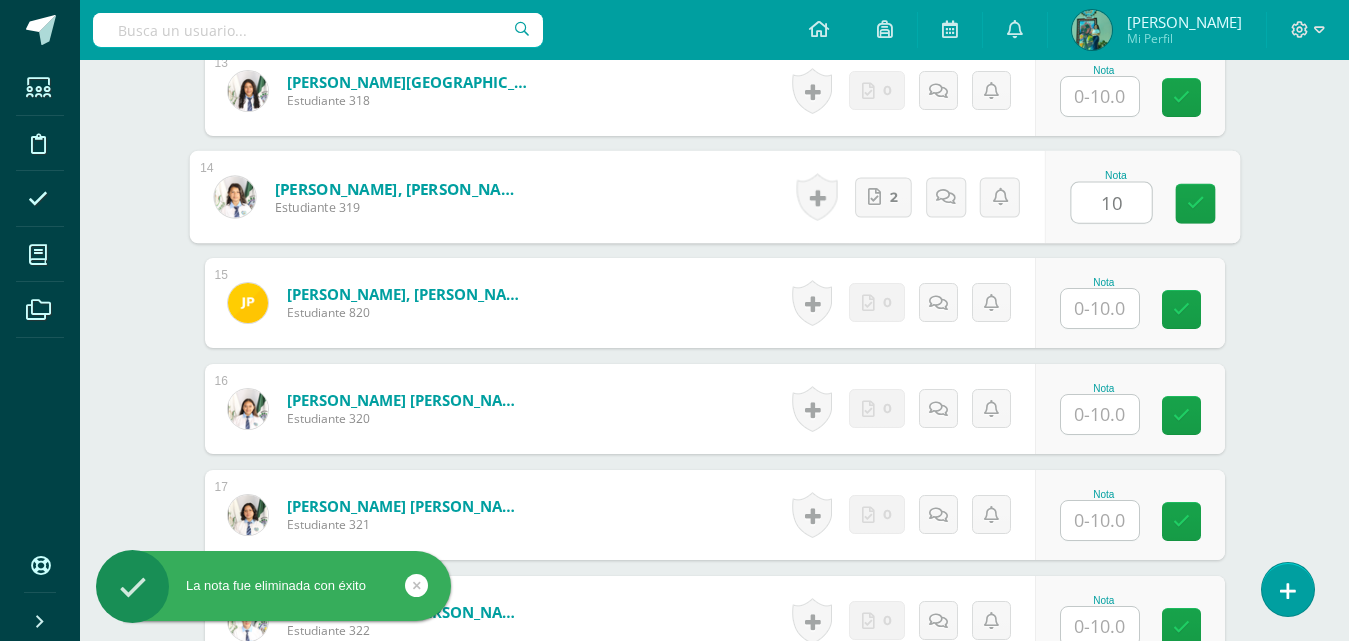 type on "10" 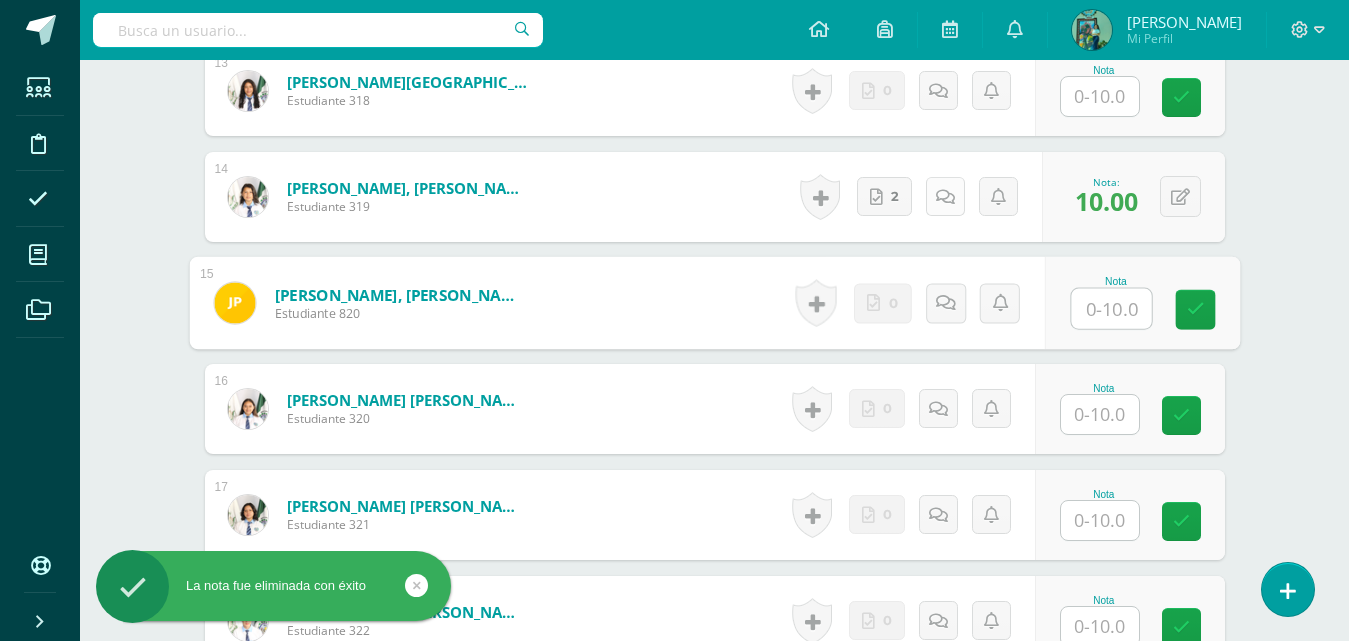 click on "Historial de actividad
No hay historial para esta actividad
2
Agregar Comentarios
Mandar notificación a estudiante Cancelar" at bounding box center (917, 197) 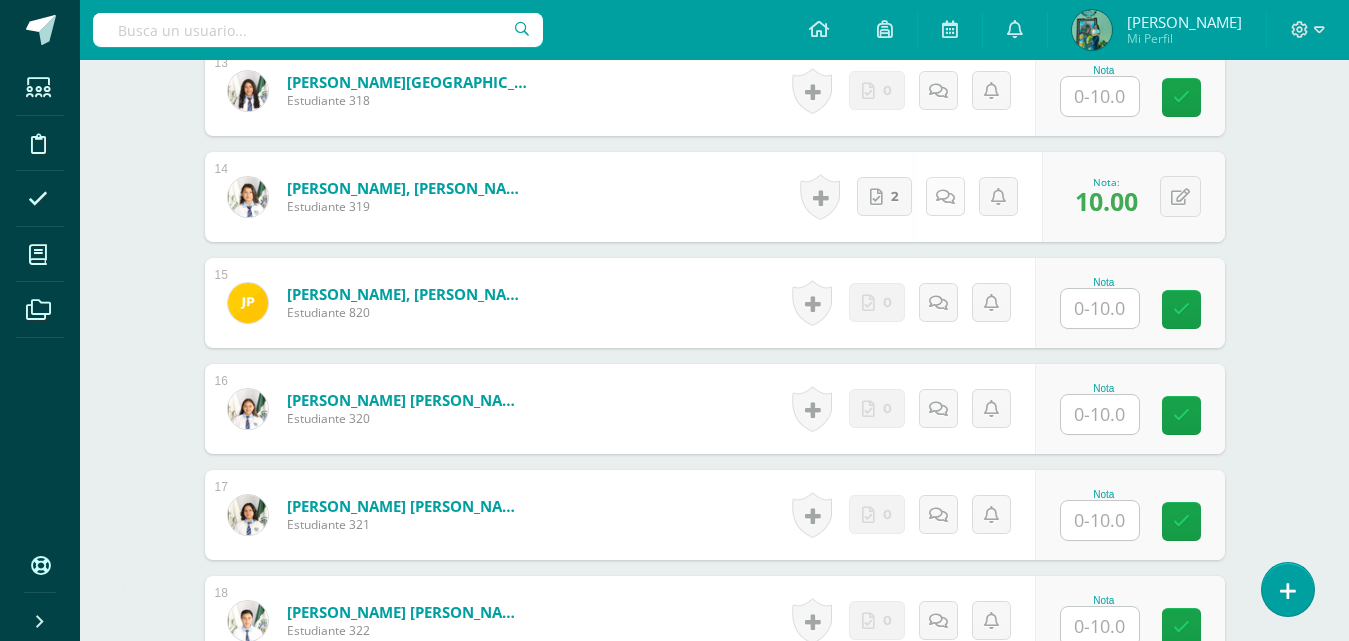 click at bounding box center [945, 196] 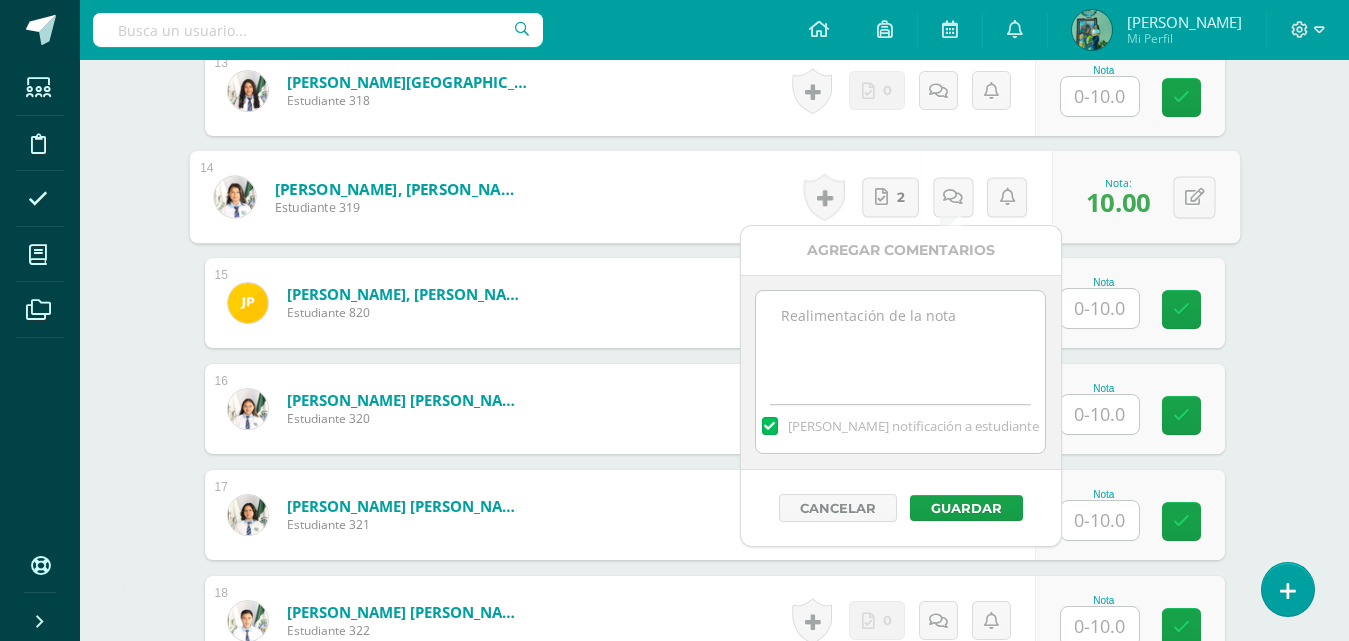 click at bounding box center (900, 341) 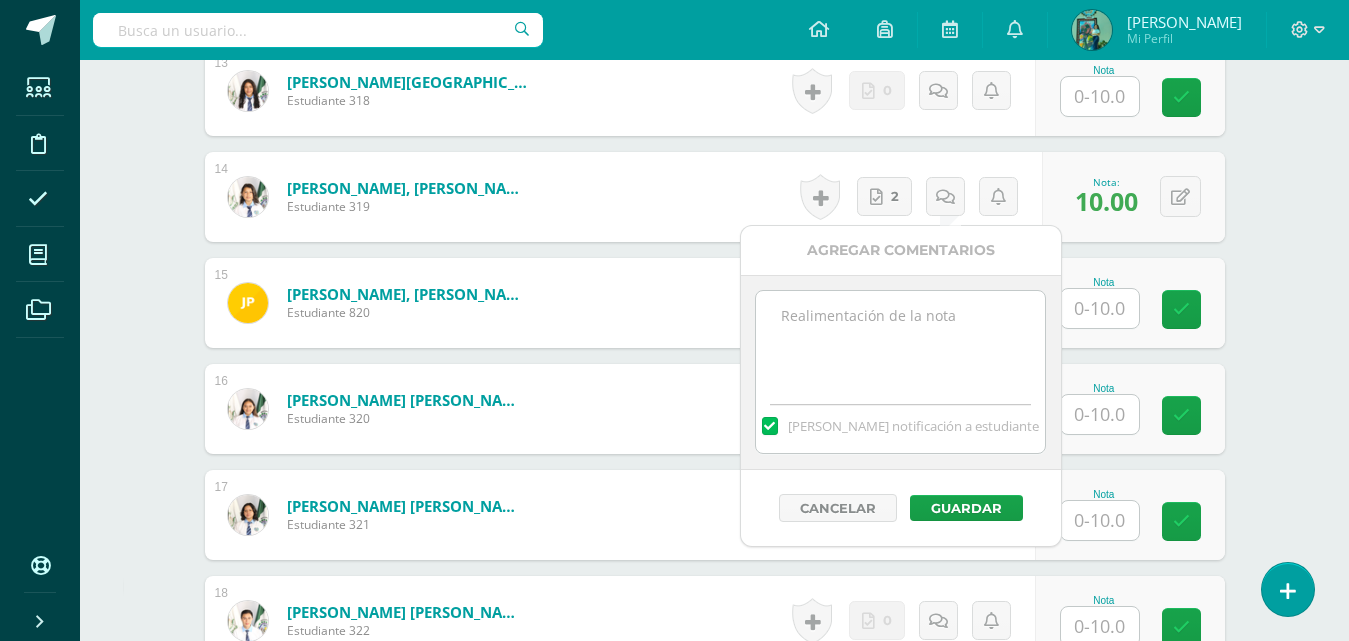 type on "e" 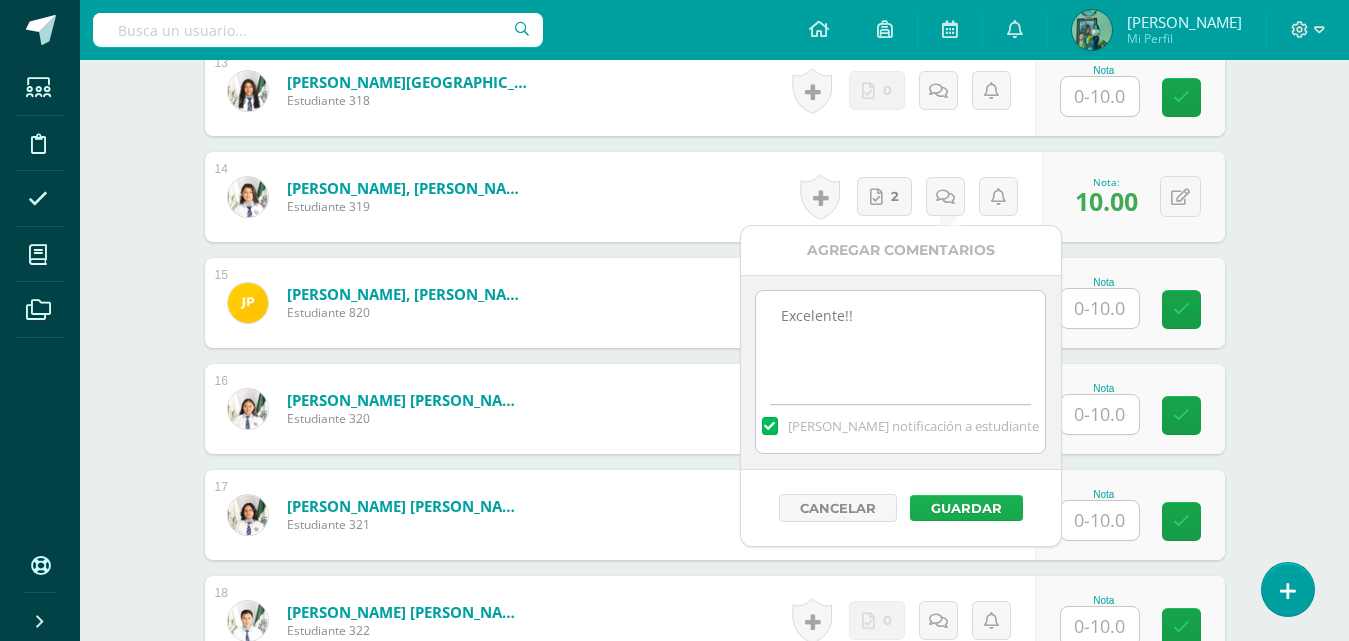 type on "Excelente!!" 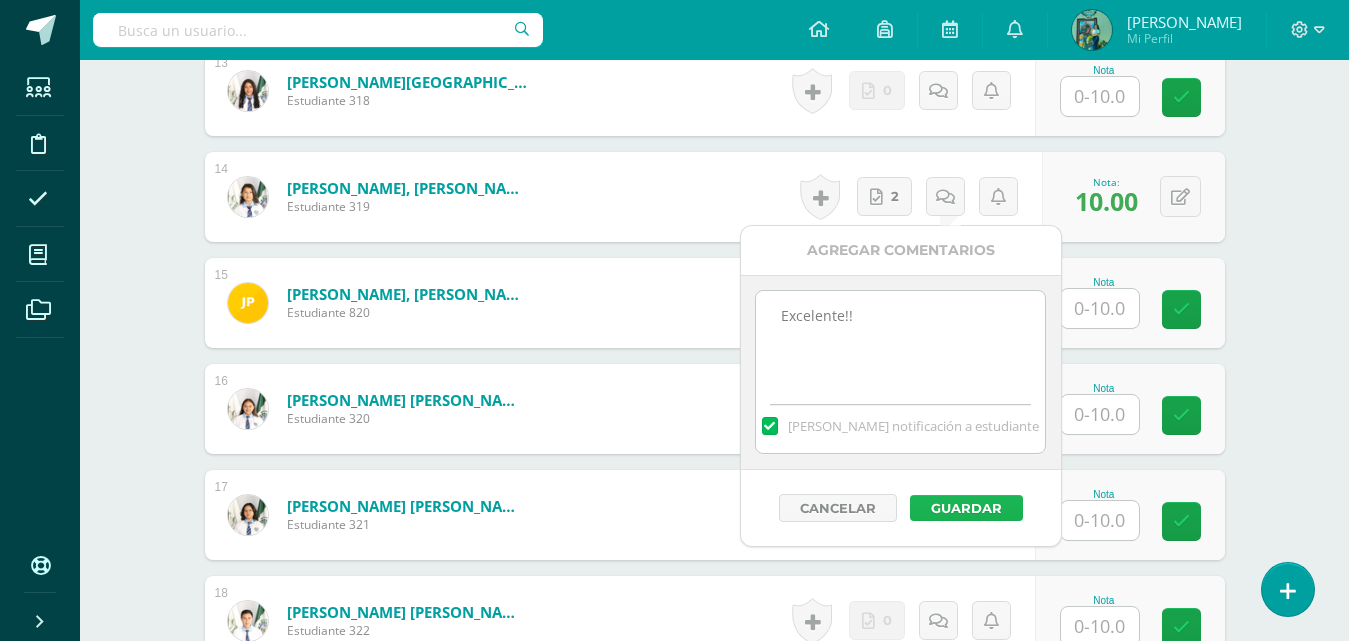 click on "Guardar" at bounding box center [966, 508] 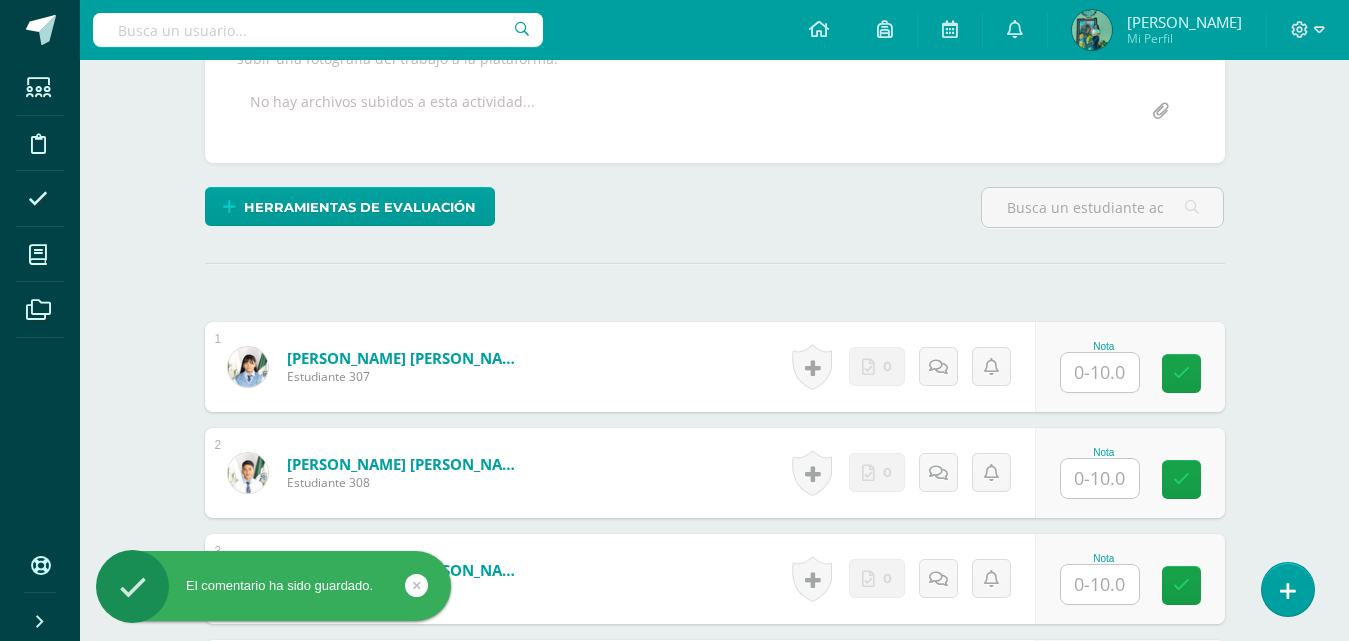 scroll, scrollTop: 0, scrollLeft: 0, axis: both 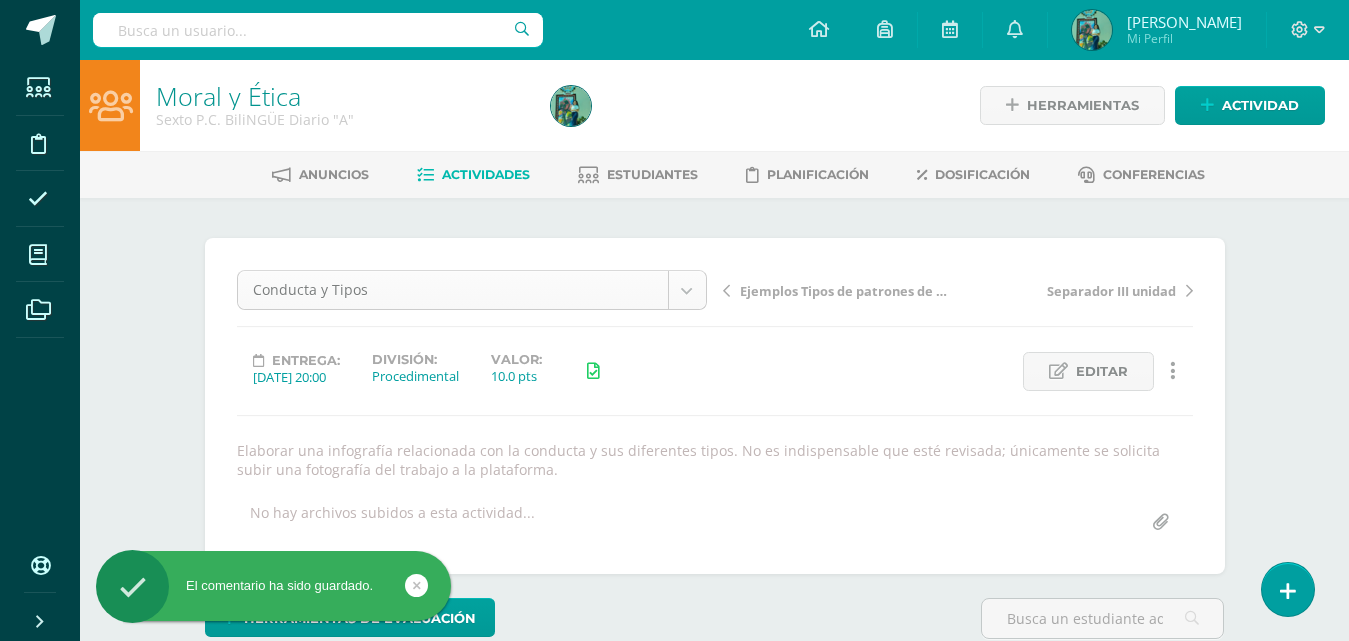 click on "El comentario ha sido guardado.         La nota fue eliminada con éxito         Estudiantes Disciplina Asistencia Mis cursos Archivos Soporte
Centro de ayuda
Últimas actualizaciones
10+ Cerrar panel
Ciencias Sociales y Formación Ciudadana
Primero
Básicos Plan Diario
"A"
Actividades Estudiantes Planificación Dosificación
Ciencias Sociales y Formación Ciudadana
Primero
Básicos Plan Diario
"B"
Actividades Estudiantes Planificación Dosificación
Ciencias Sociales. y Formación Ciudadana
Actividades Estudiantes Planificación Dosificación Actividades Estudiantes Planificación Mi Perfil" at bounding box center [674, 1639] 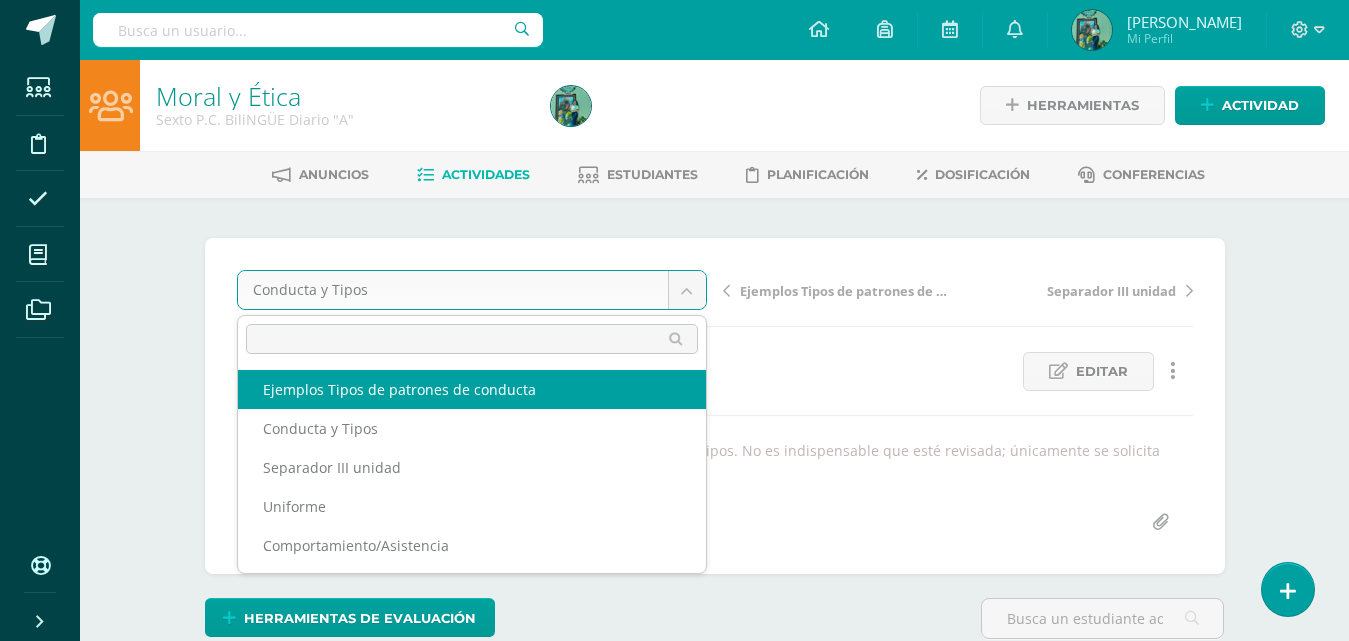 select on "/dashboard/teacher/grade-activity/80173/" 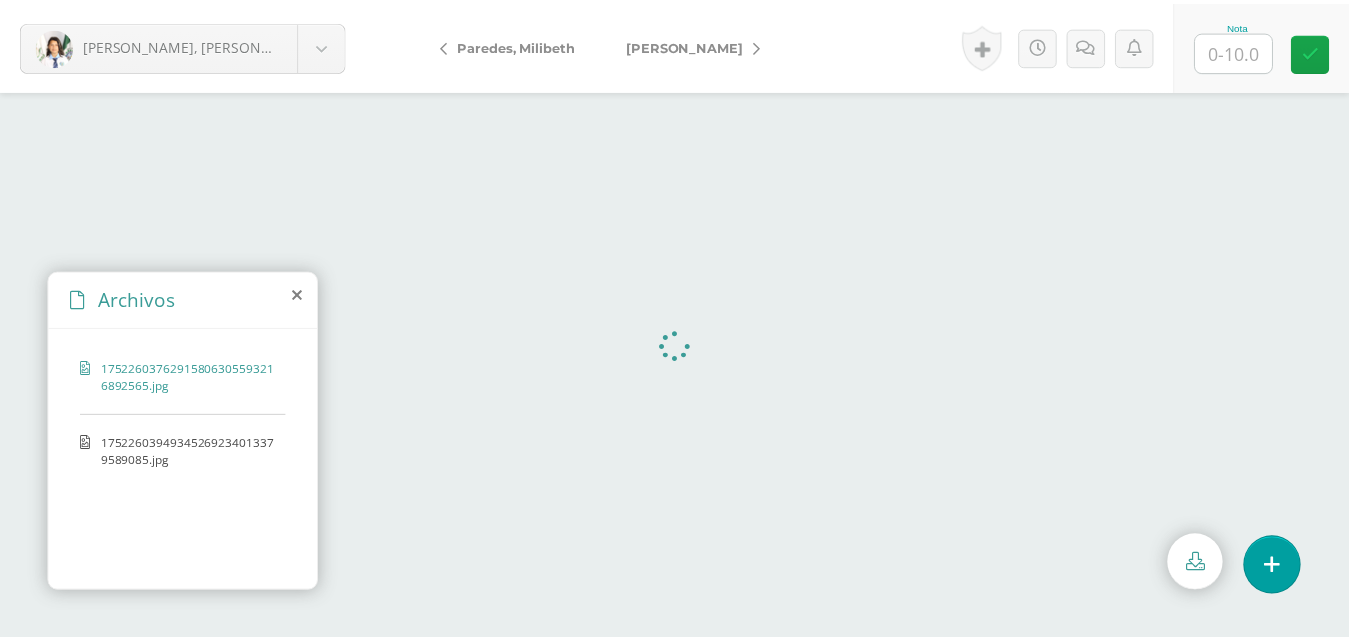 scroll, scrollTop: 0, scrollLeft: 0, axis: both 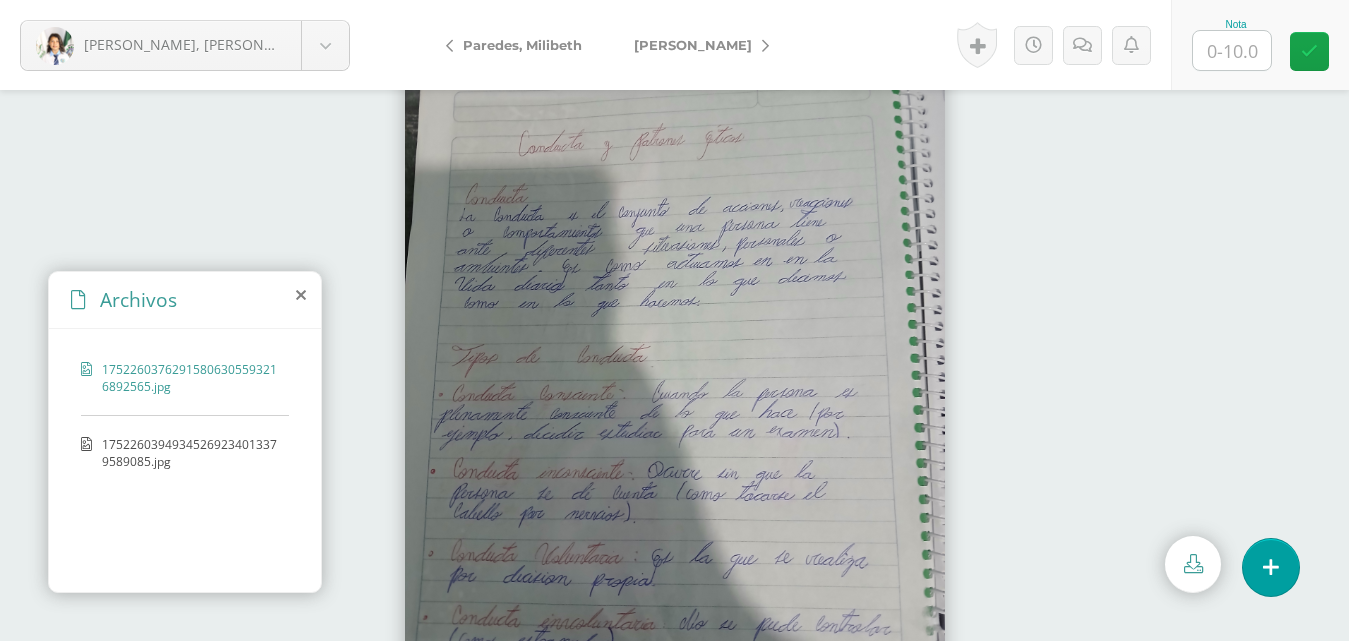click on "17522603949345269234013379589085.jpg" at bounding box center (190, 453) 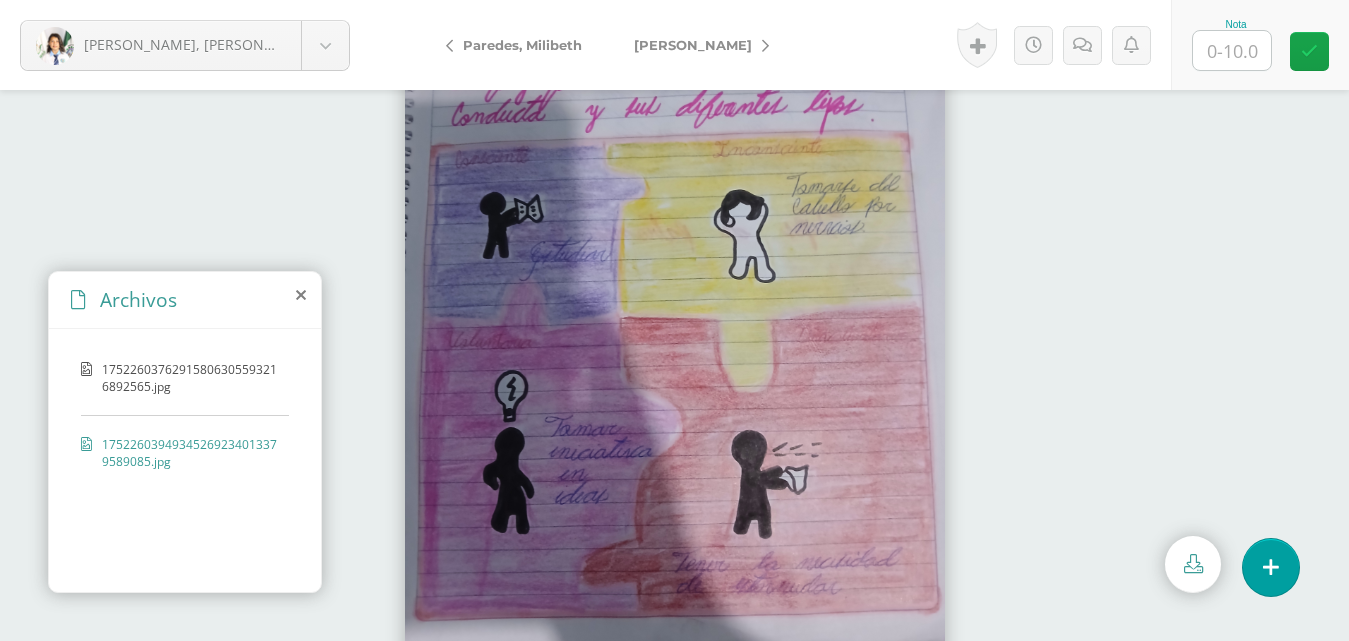 scroll, scrollTop: 85, scrollLeft: 0, axis: vertical 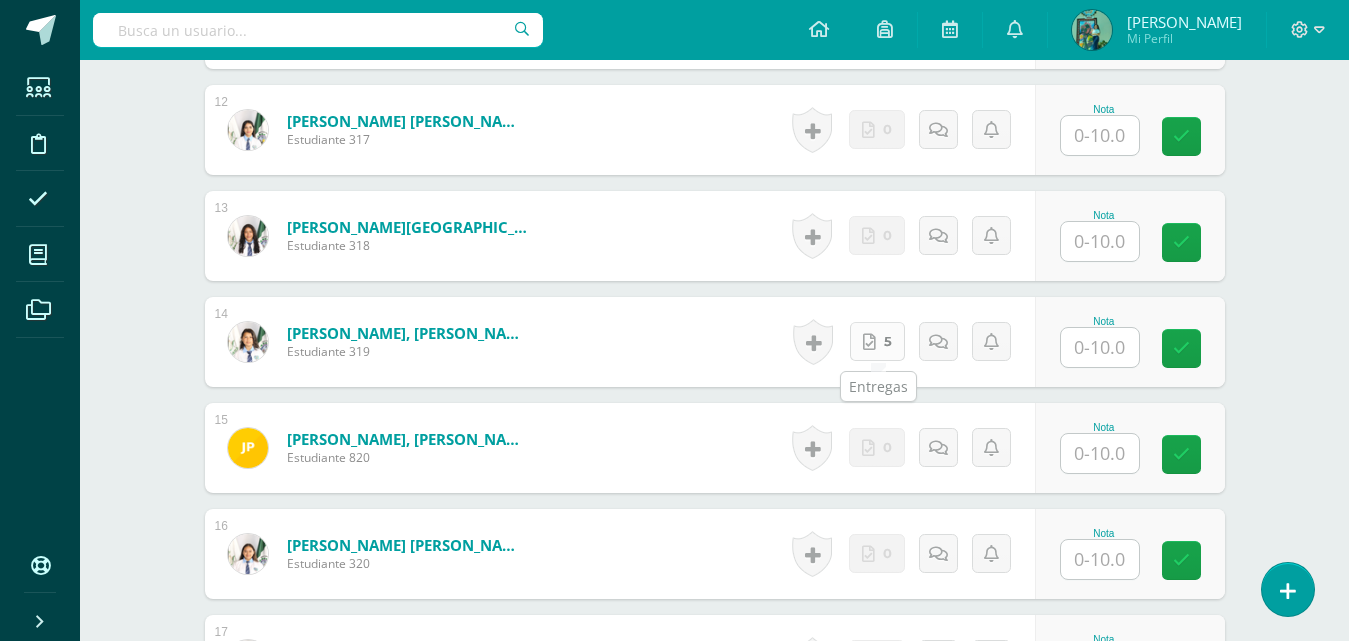 click at bounding box center (869, 342) 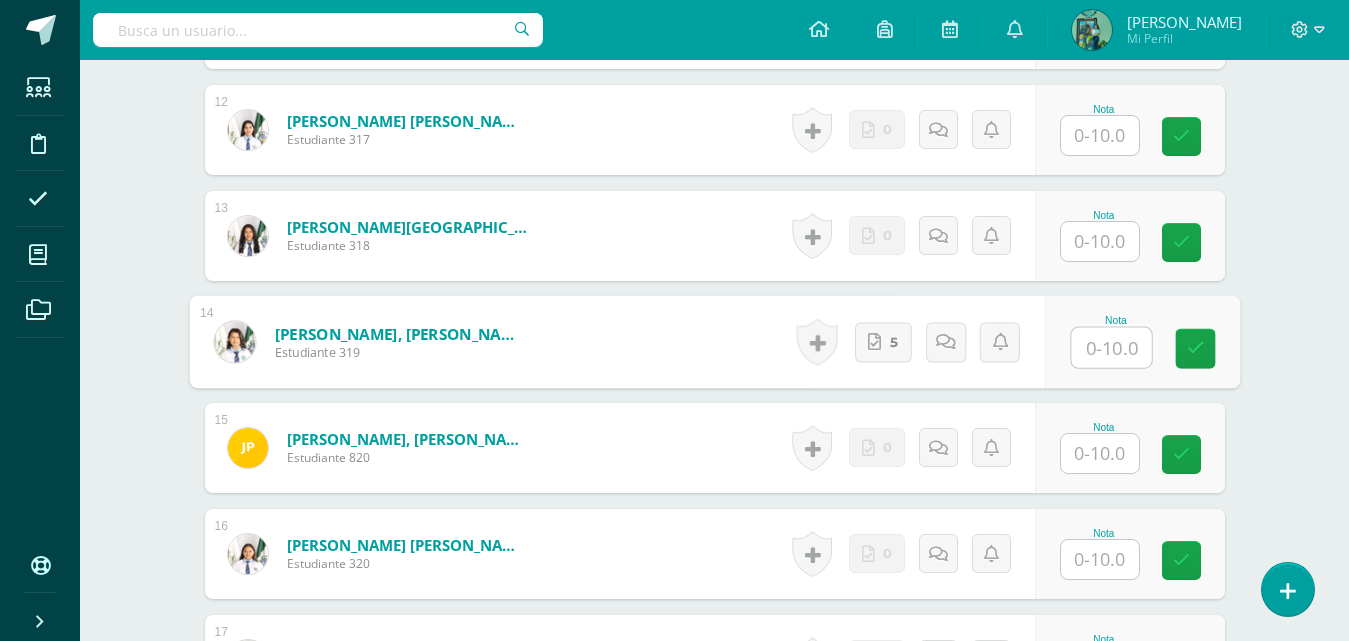 click at bounding box center [1111, 348] 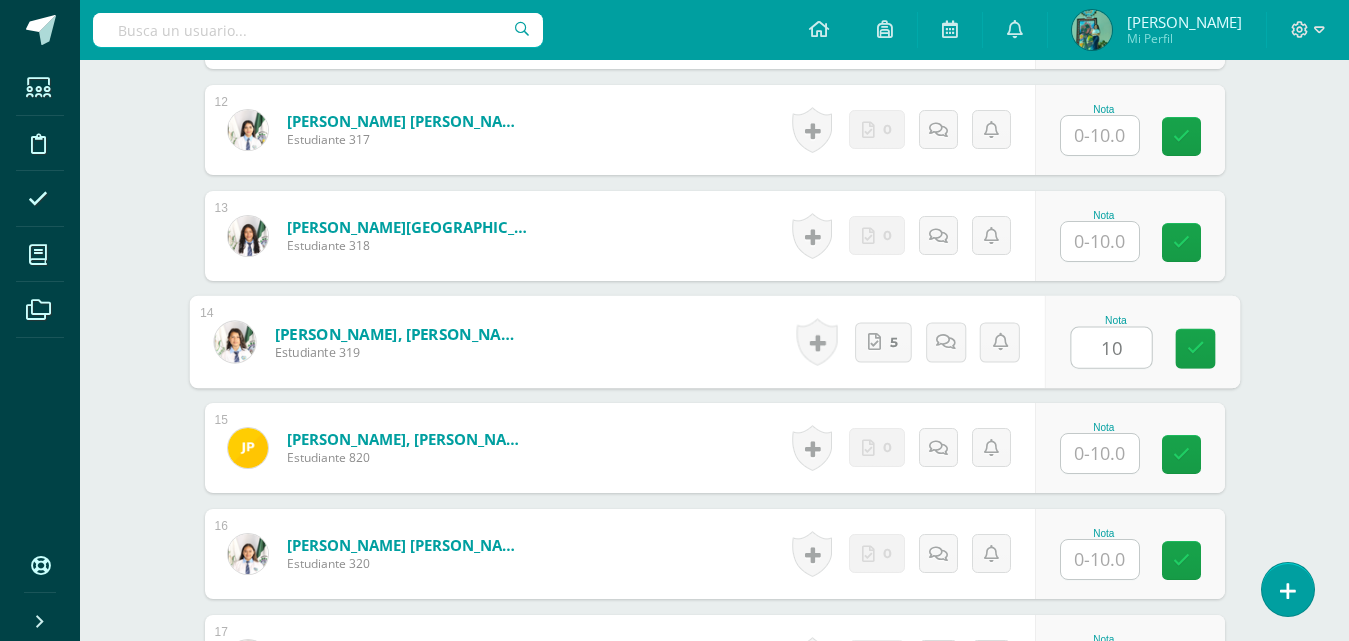 type on "10" 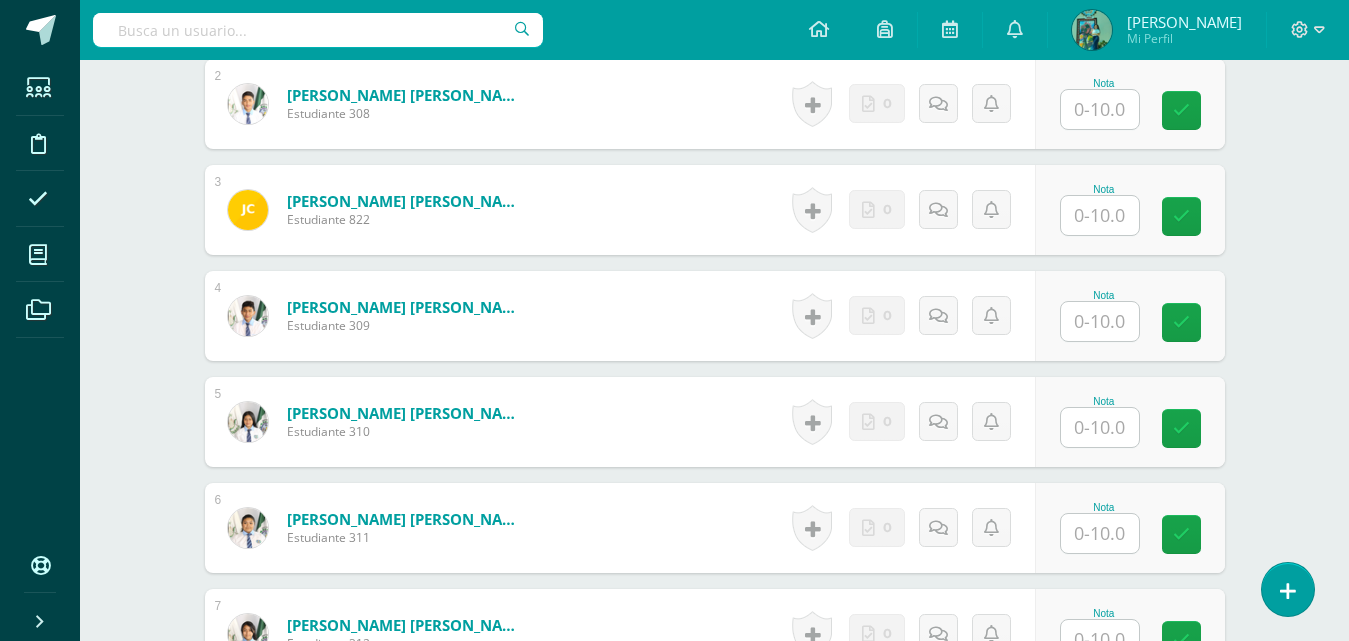 scroll, scrollTop: 0, scrollLeft: 0, axis: both 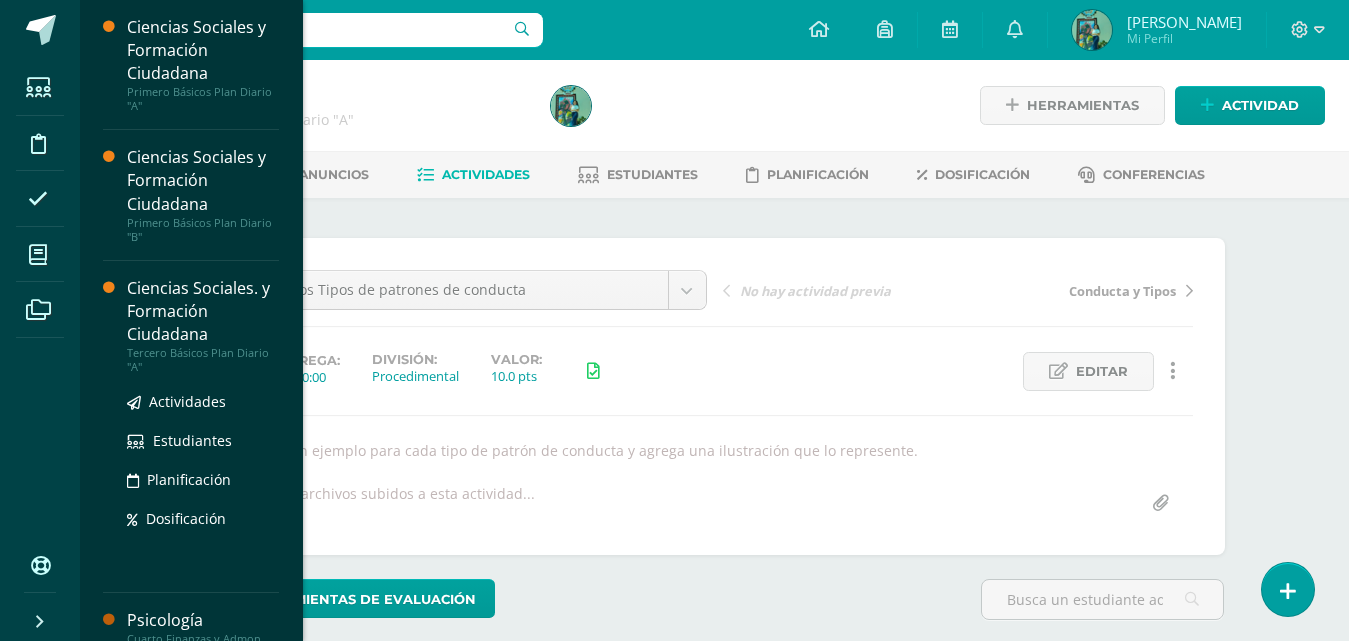 click on "Ciencias Sociales. y Formación Ciudadana" at bounding box center (203, 311) 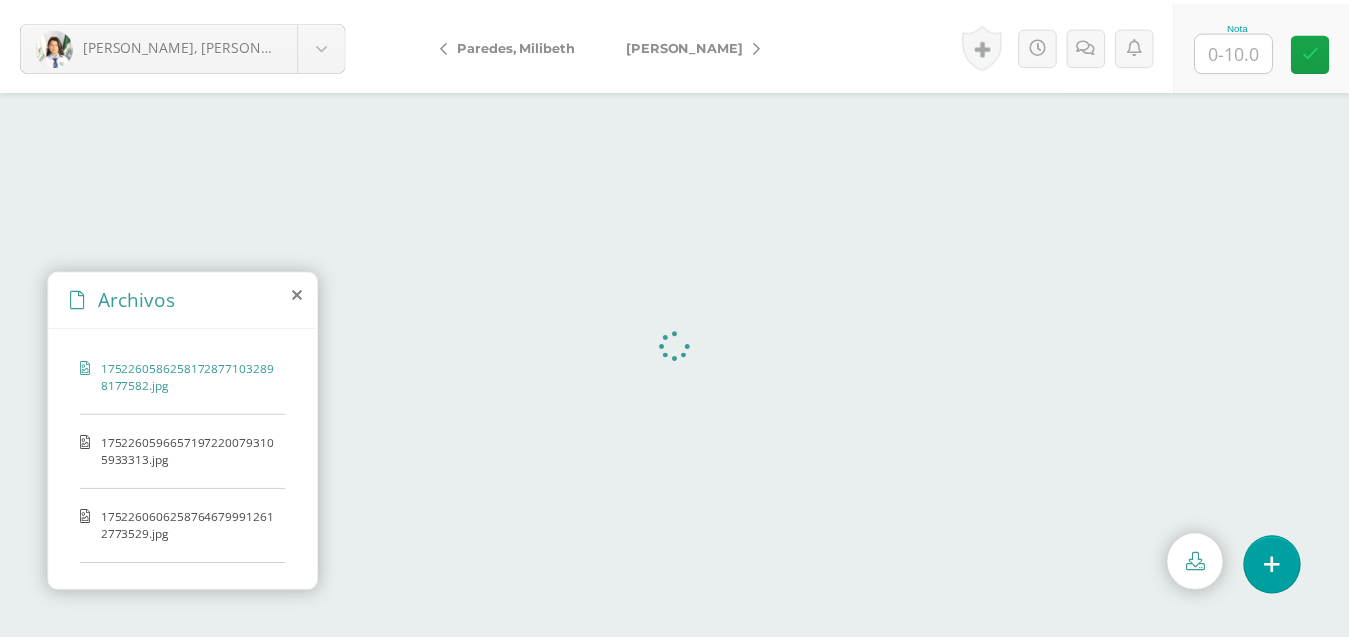 scroll, scrollTop: 0, scrollLeft: 0, axis: both 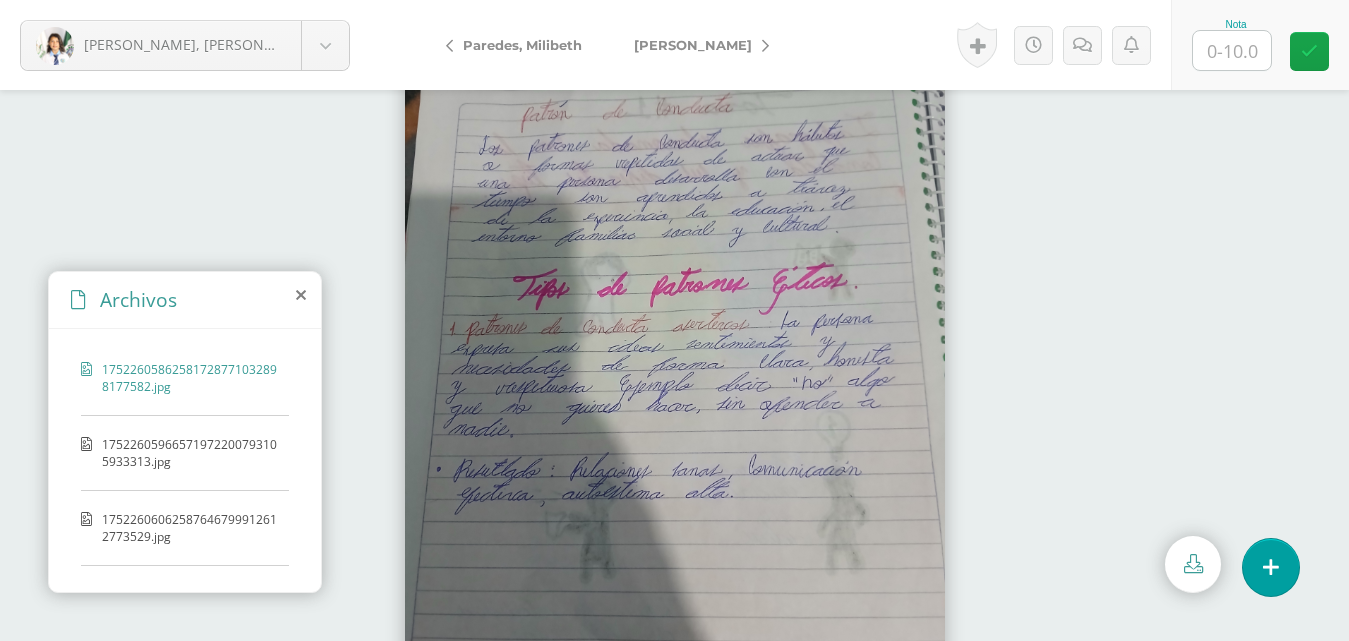 click on "17522605862581728771032898177582.jpg 17522605966571972200793105933313.jpg 17522606062587646799912612773529.jpg 17522606160371466315136065930639.jpg 17522606247543552463389840487128.jpg" at bounding box center (185, 457) 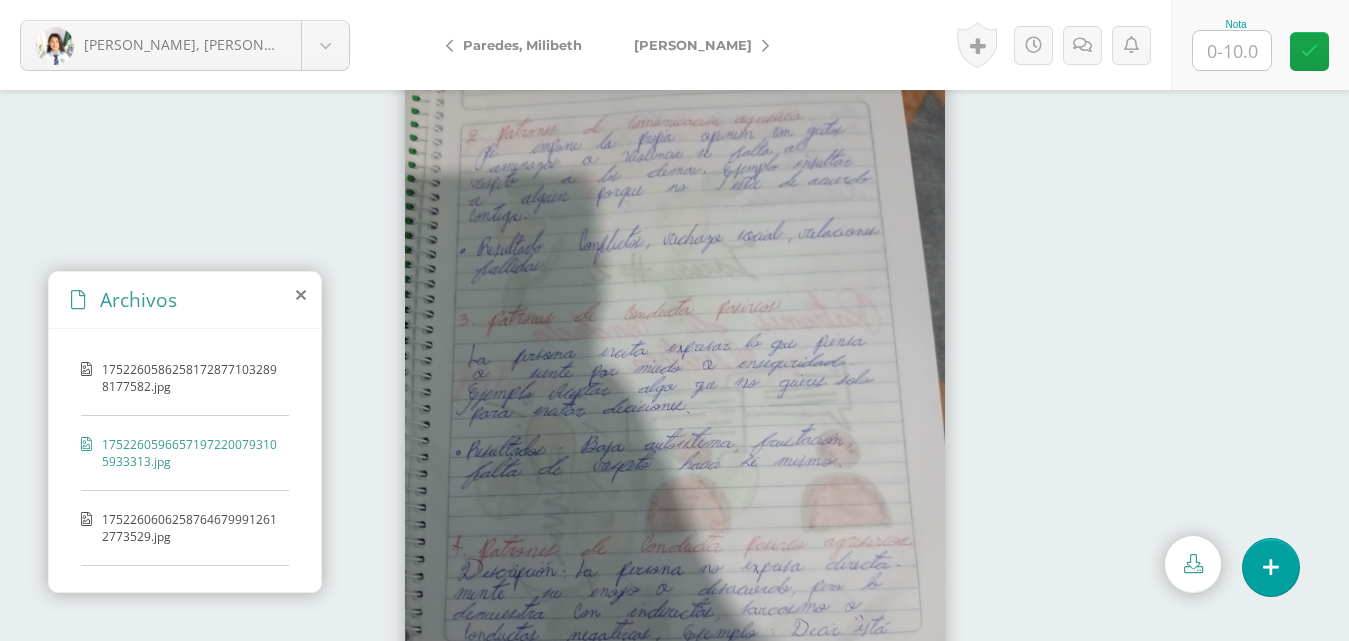 click on "17522606062587646799912612773529.jpg" at bounding box center [190, 528] 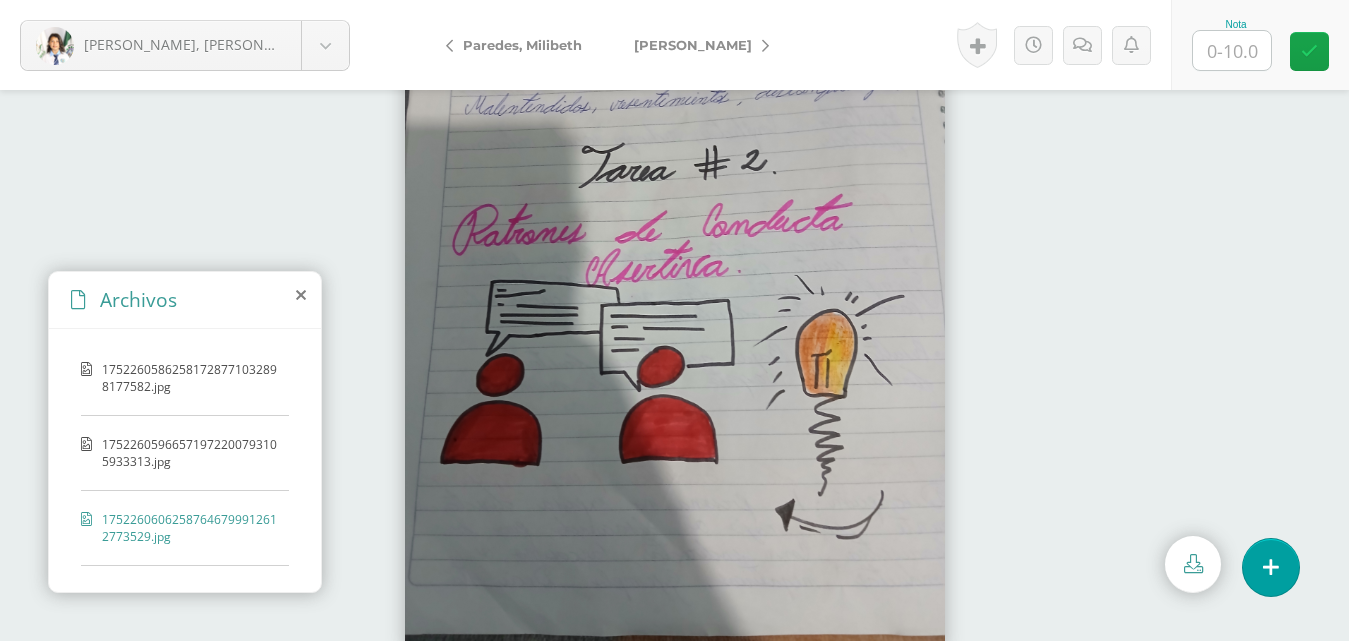 scroll, scrollTop: 85, scrollLeft: 0, axis: vertical 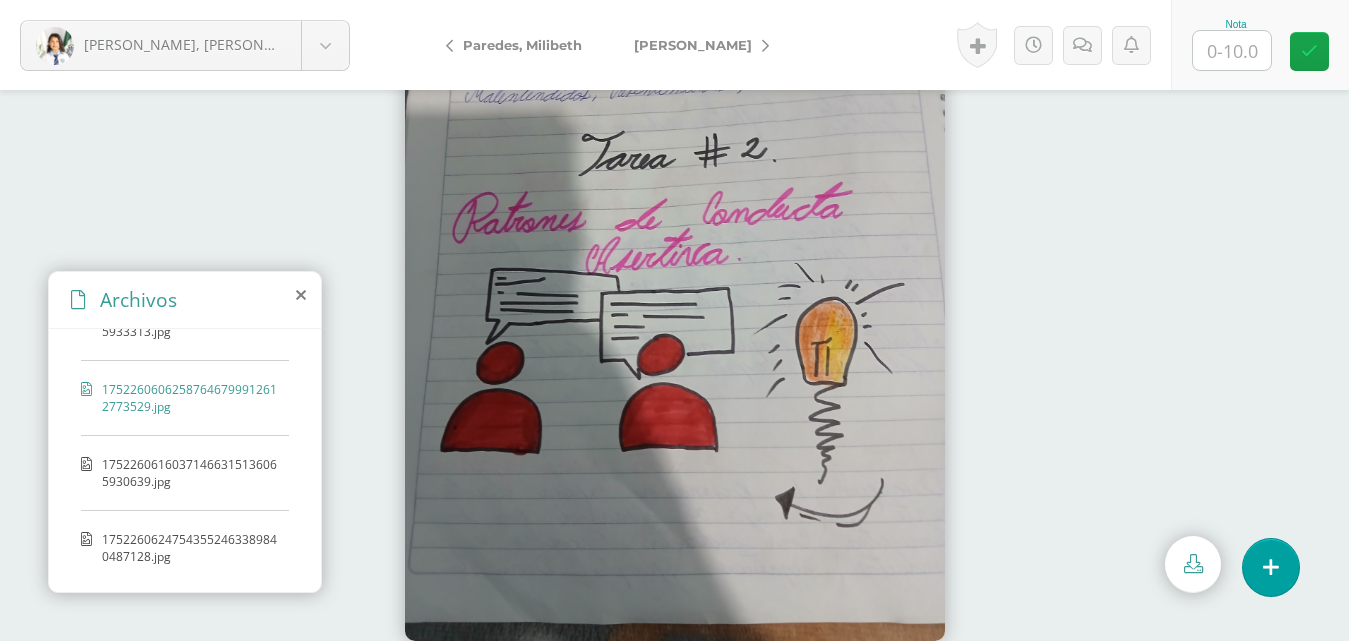 click on "17522606160371466315136065930639.jpg" at bounding box center (190, 473) 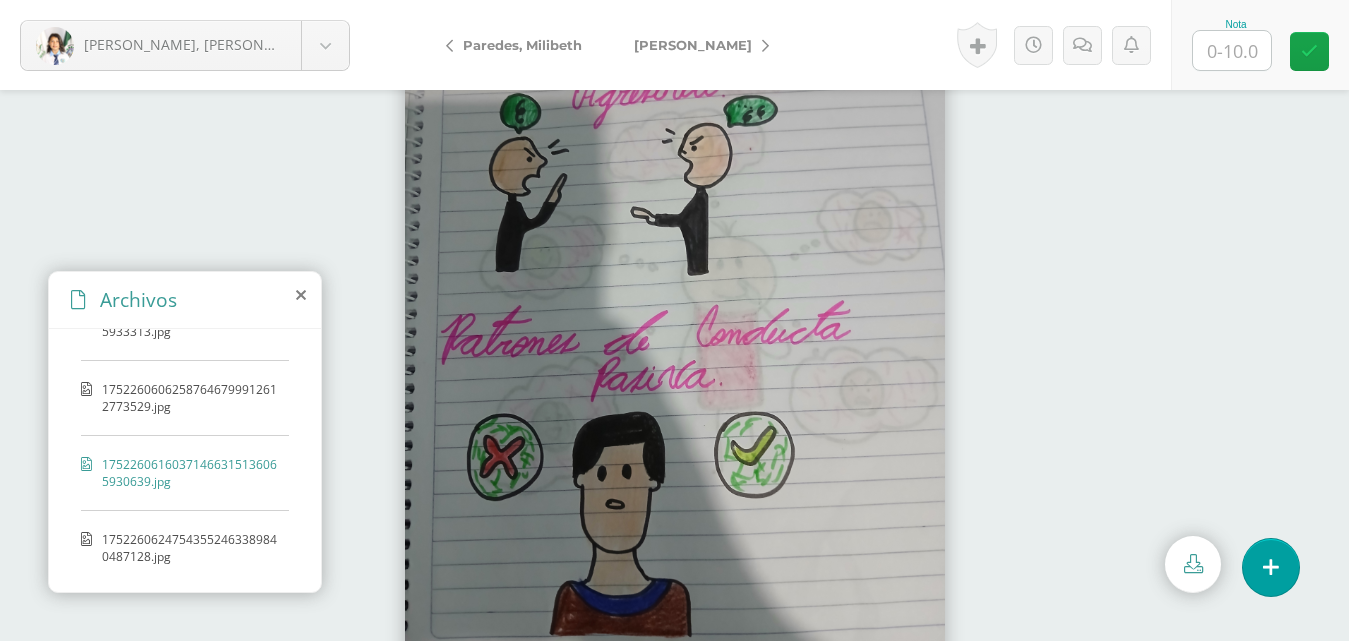 scroll, scrollTop: 85, scrollLeft: 0, axis: vertical 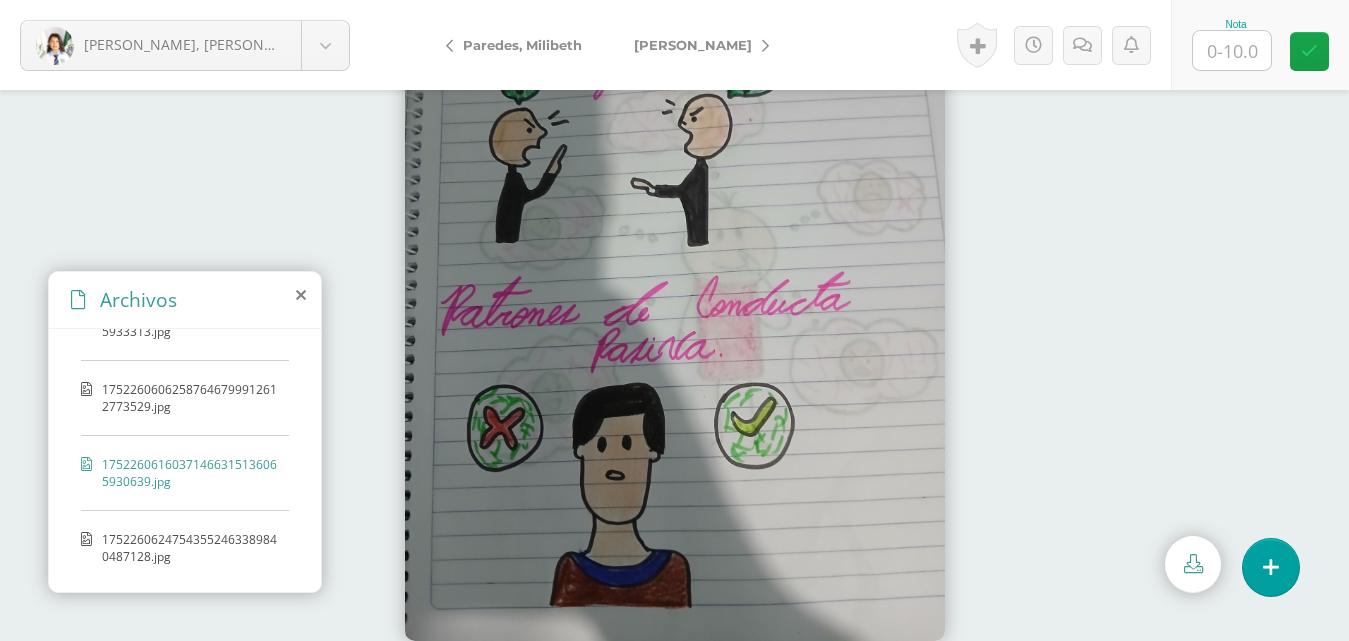 click on "17522606247543552463389840487128.jpg" at bounding box center (190, 548) 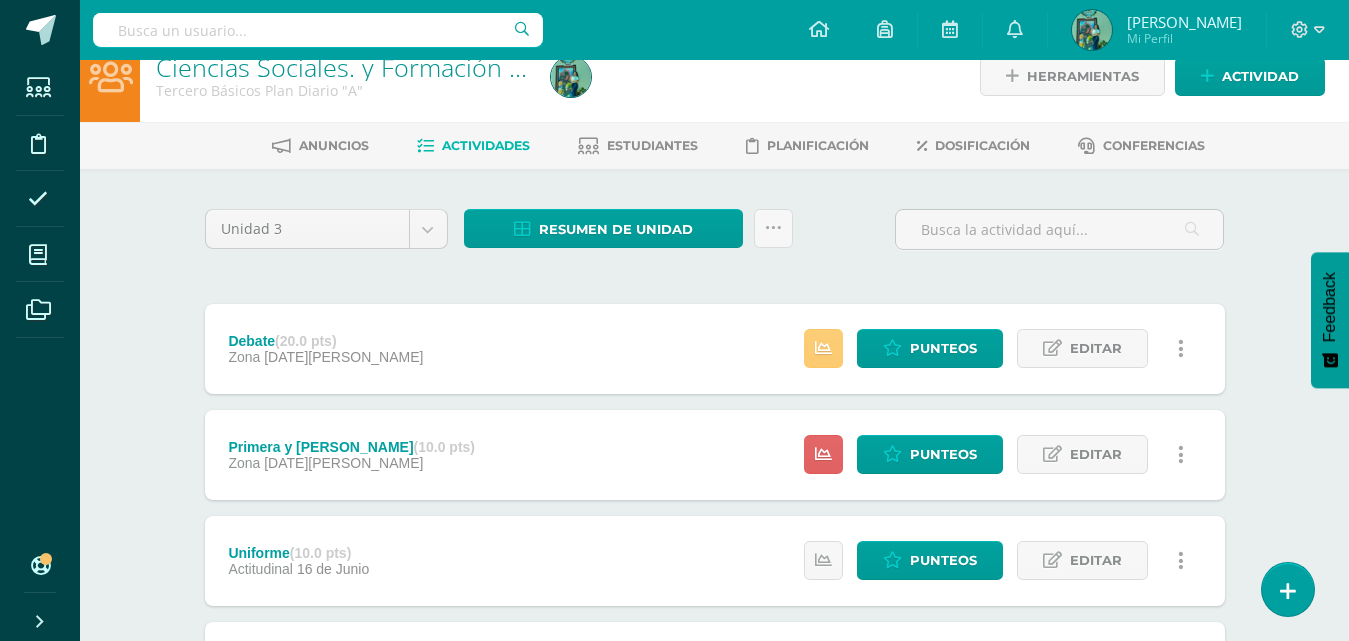 scroll, scrollTop: 0, scrollLeft: 0, axis: both 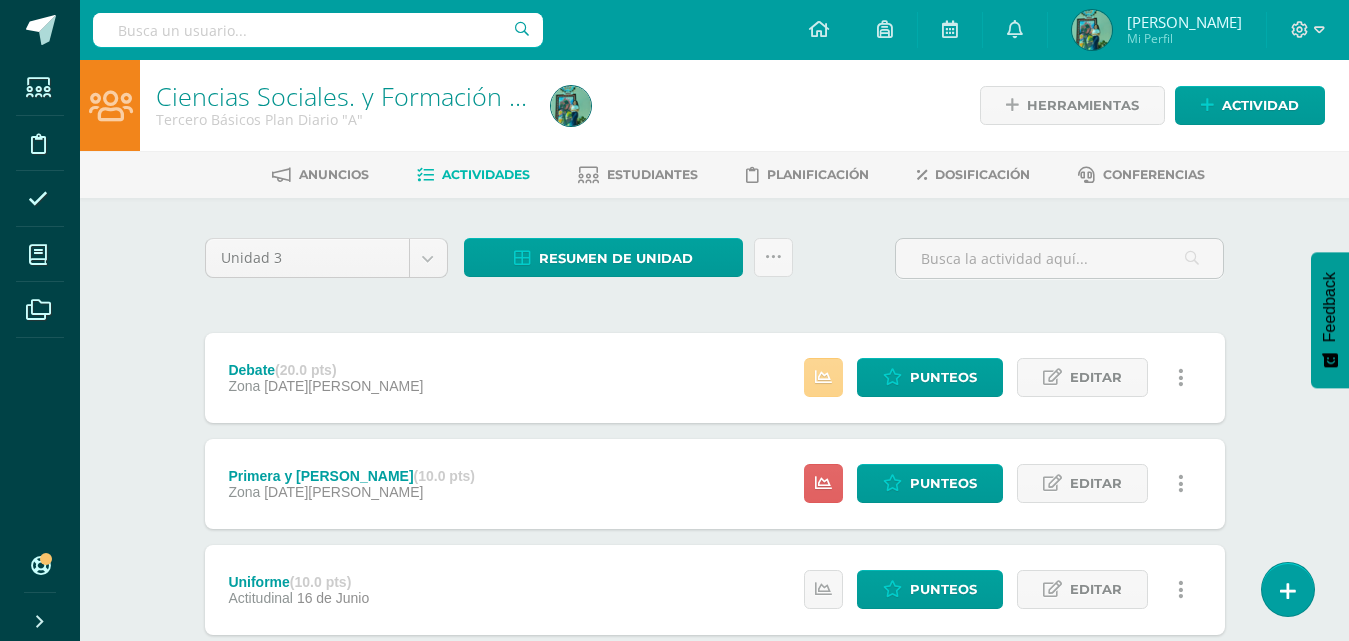 click at bounding box center [823, 377] 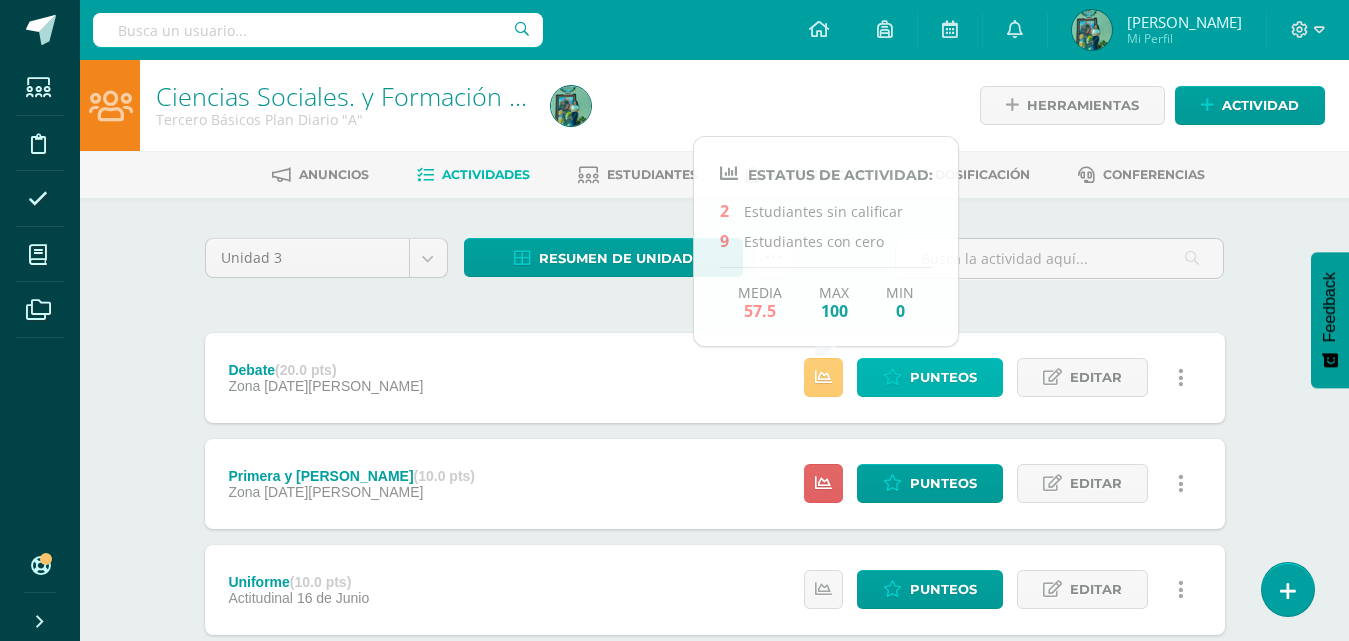 click on "Punteos" at bounding box center (930, 377) 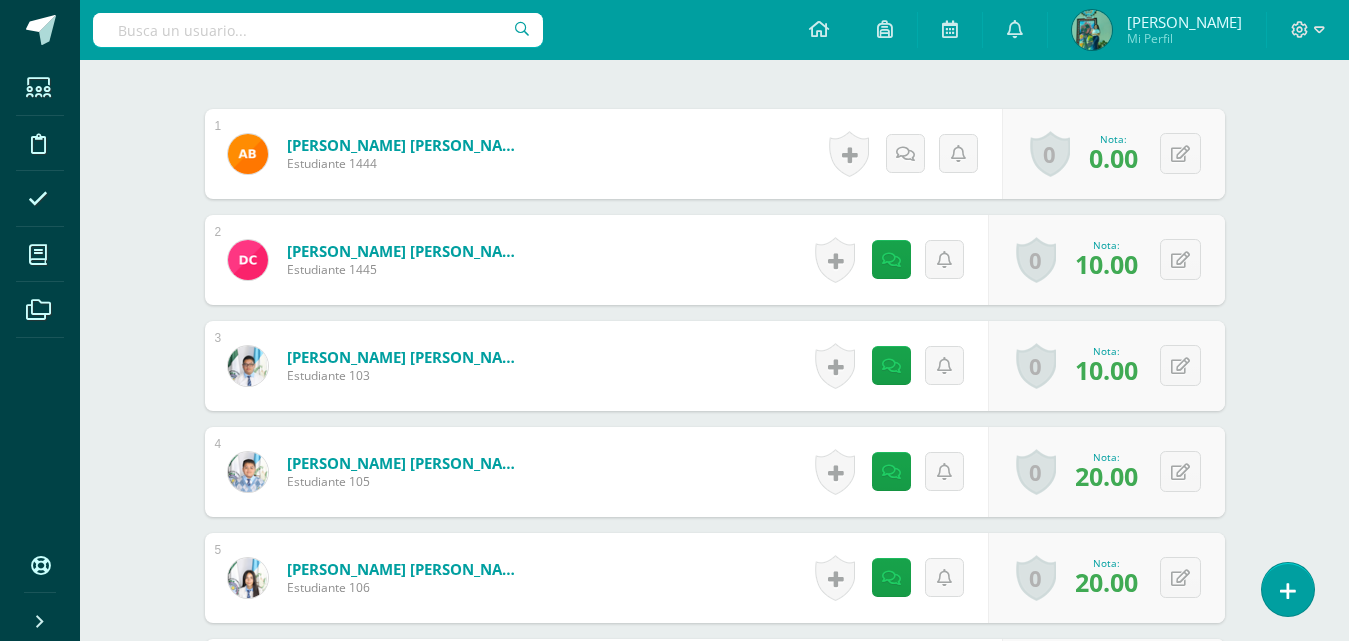 scroll, scrollTop: 905, scrollLeft: 0, axis: vertical 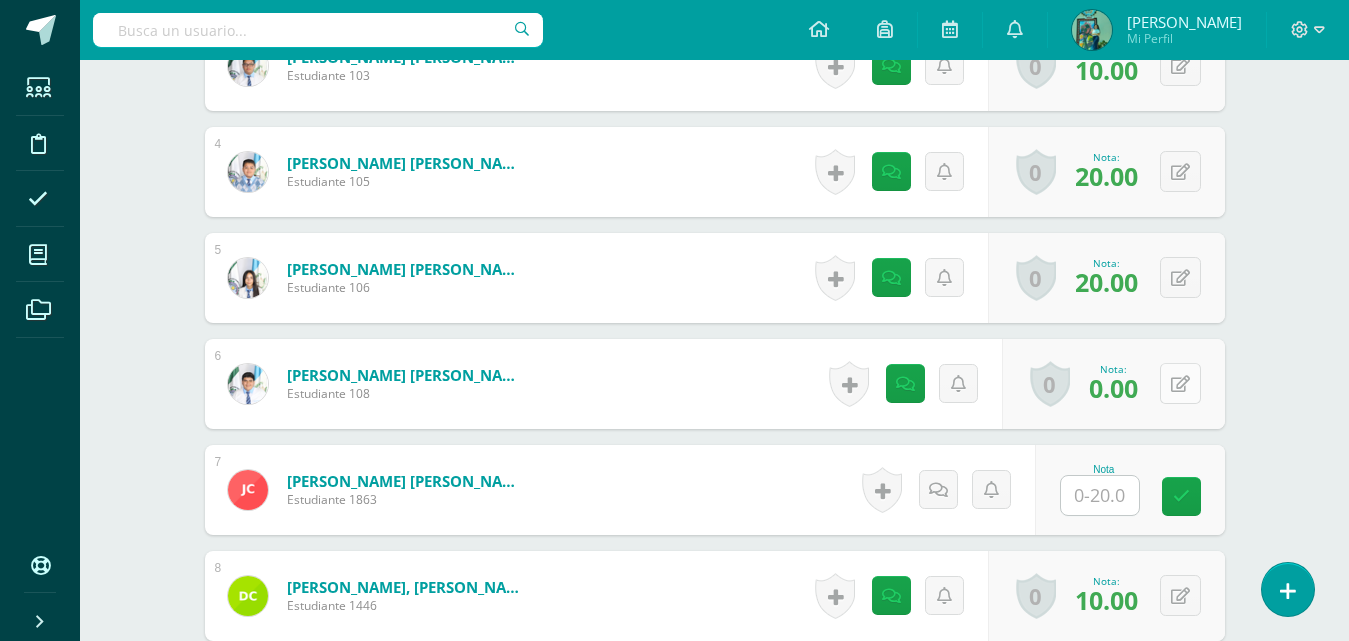 click at bounding box center (1180, 384) 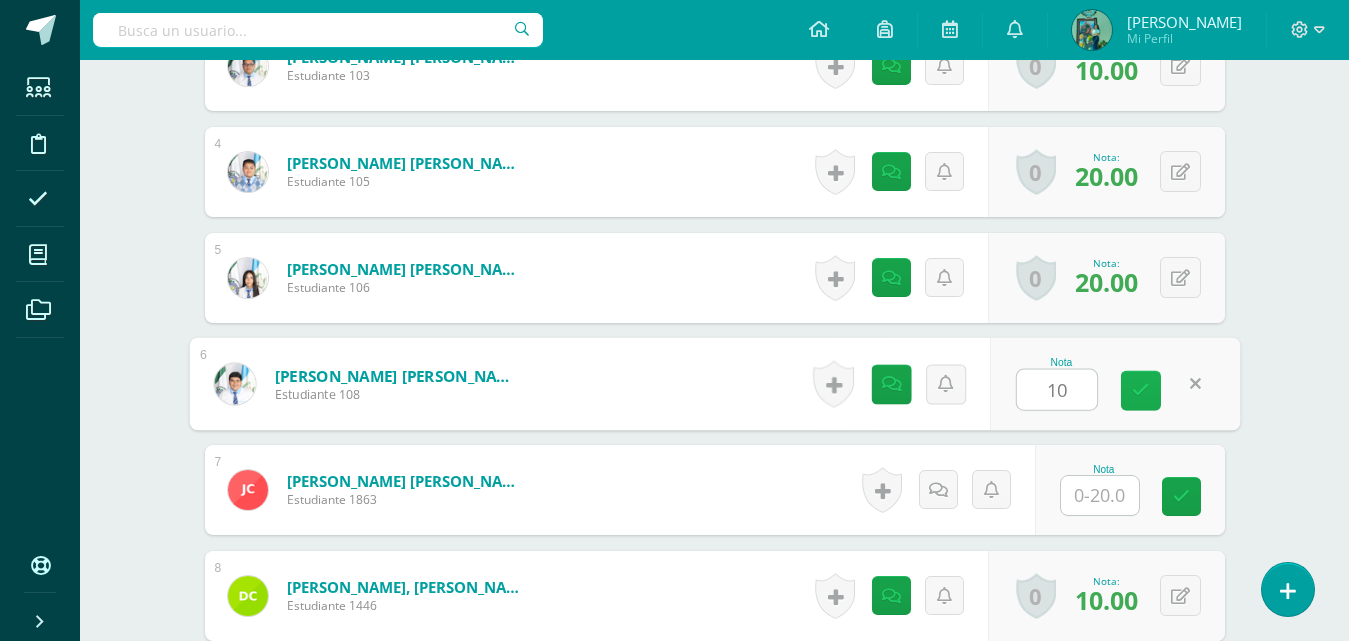 type on "10" 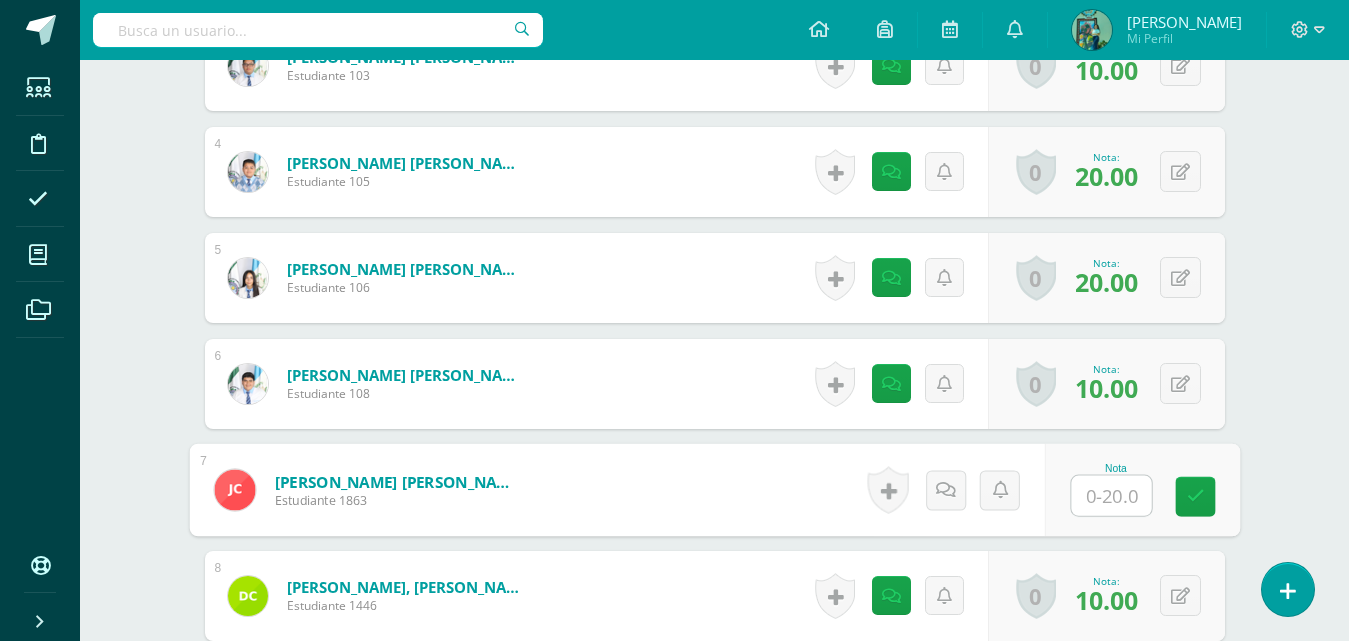 click on "Historial de actividad
No hay historial para esta actividad
Agregar Comentarios
Estuvo en clase pero no participo y no brindo su punto de vista
[PERSON_NAME] notificación a estudiante
Cancelar
Guardar" at bounding box center (898, 66) 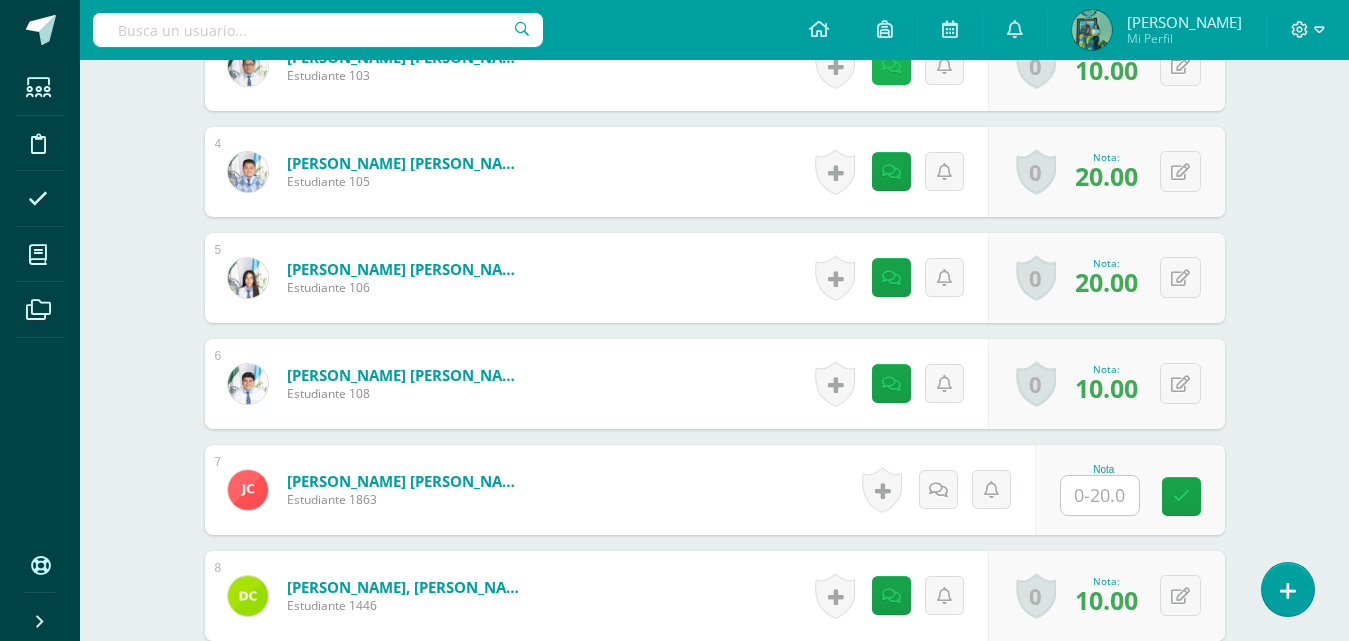click at bounding box center [891, 66] 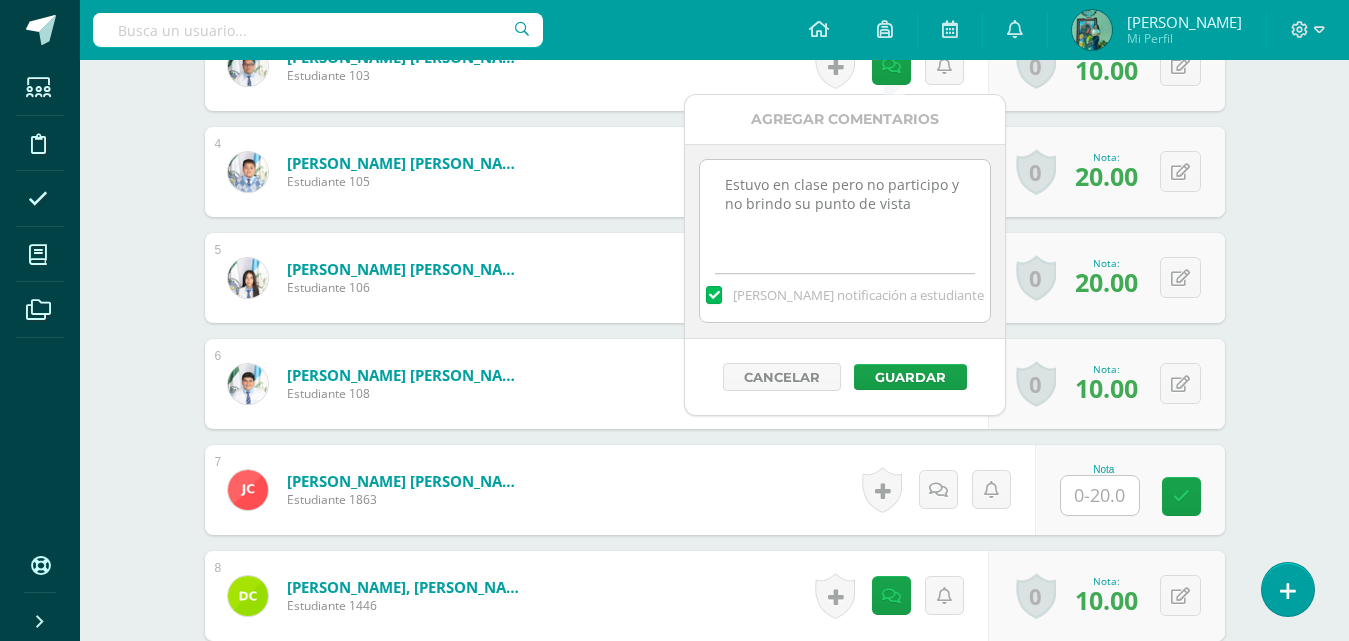 drag, startPoint x: 916, startPoint y: 212, endPoint x: 704, endPoint y: 187, distance: 213.46896 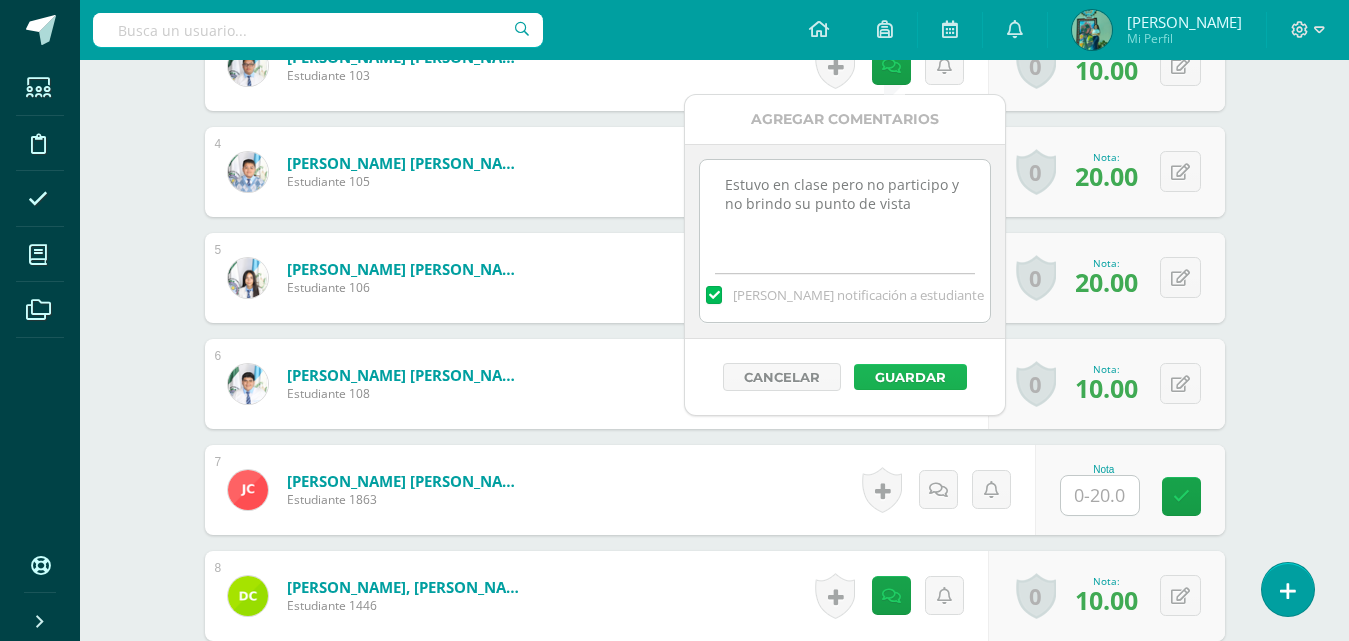 click on "Guardar" at bounding box center (910, 377) 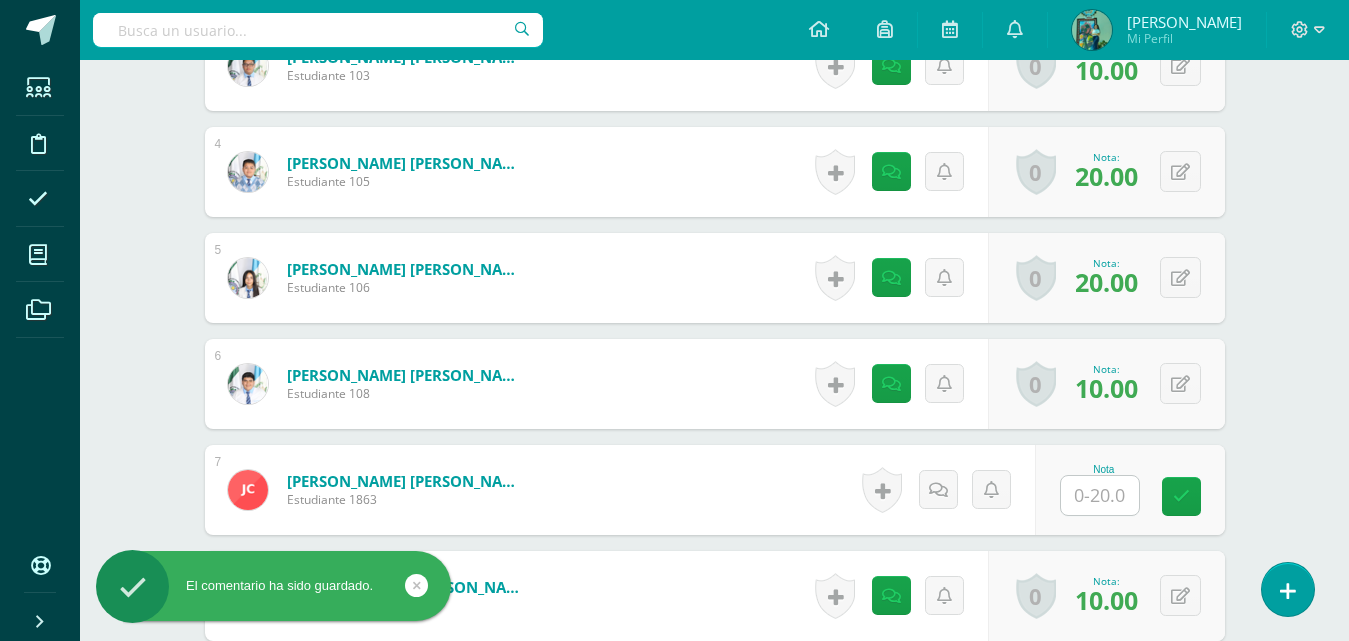click on "Historial de actividad
No hay historial para esta actividad
Agregar Comentarios
No se presentó a clases y no envió excusa
[PERSON_NAME] notificación a estudiante
Cancelar
Guardar" at bounding box center [898, 384] 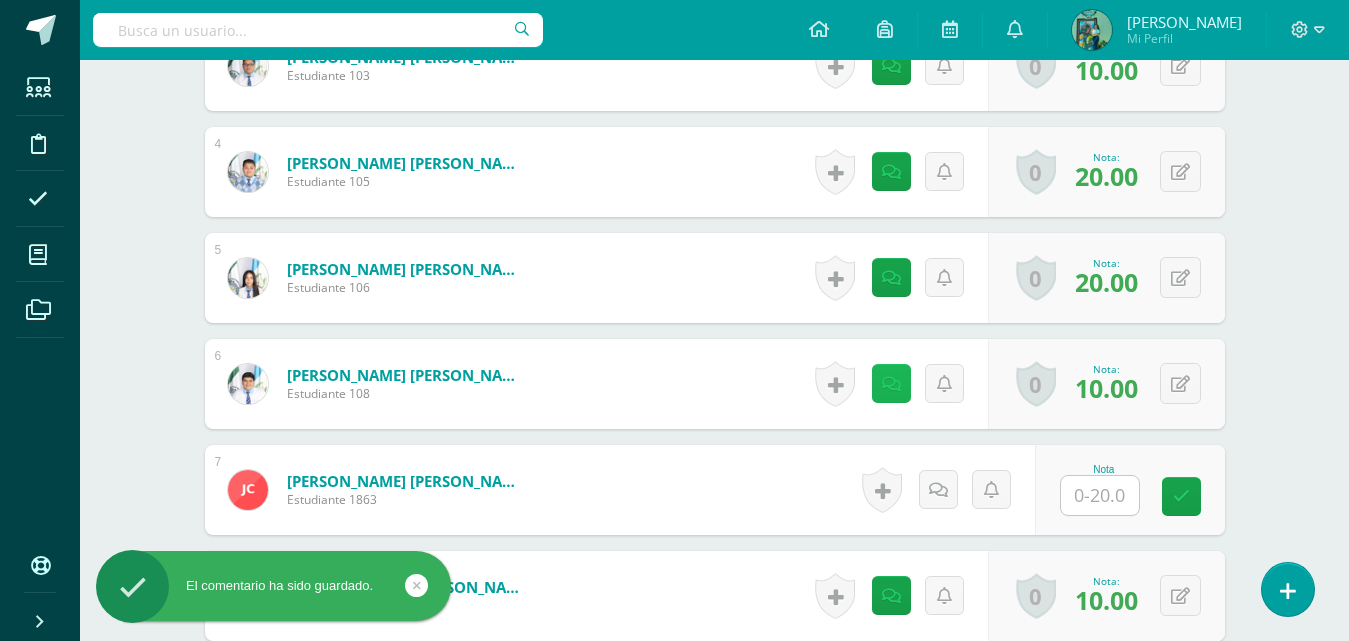 click at bounding box center (891, 384) 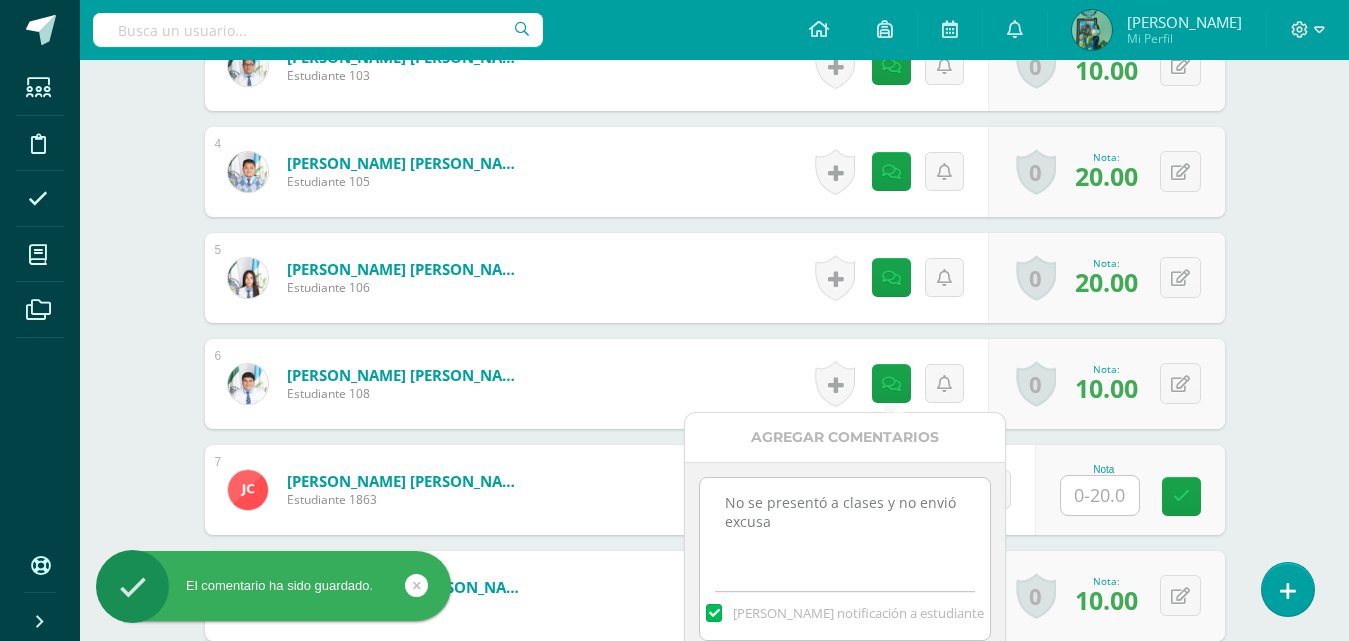 drag, startPoint x: 879, startPoint y: 539, endPoint x: 703, endPoint y: 500, distance: 180.26924 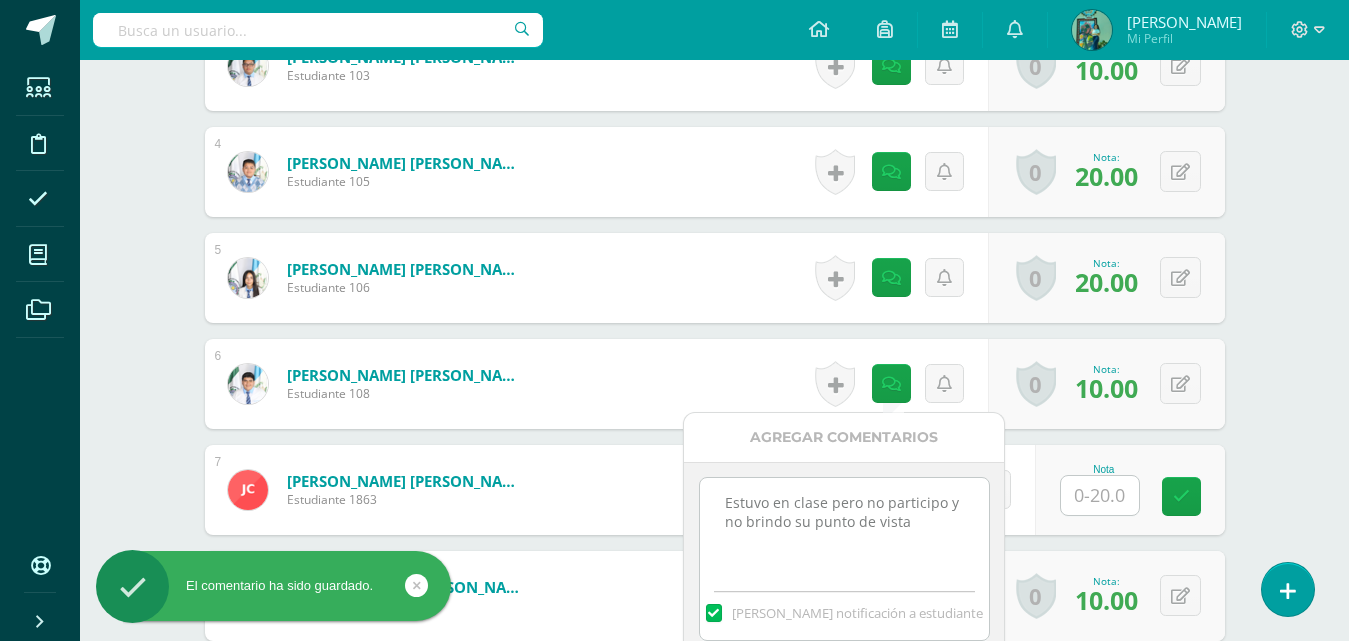 scroll, scrollTop: 1205, scrollLeft: 0, axis: vertical 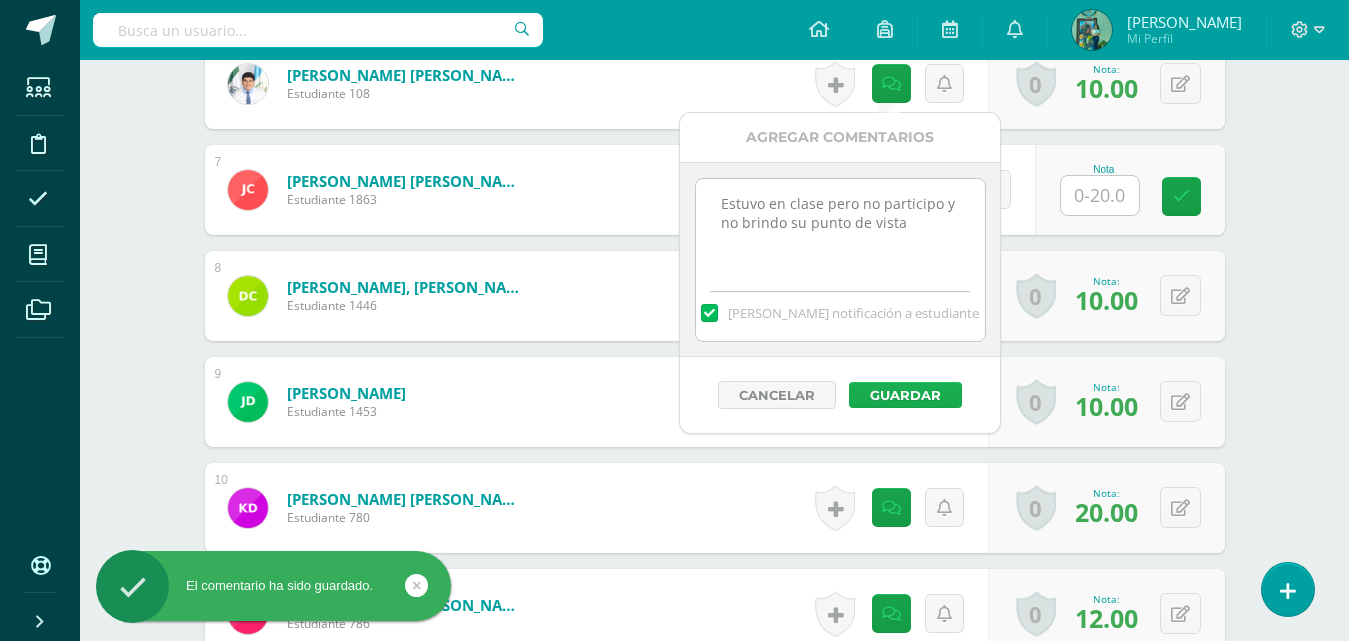 type on "Estuvo en clase pero no participo y no brindo su punto de vista" 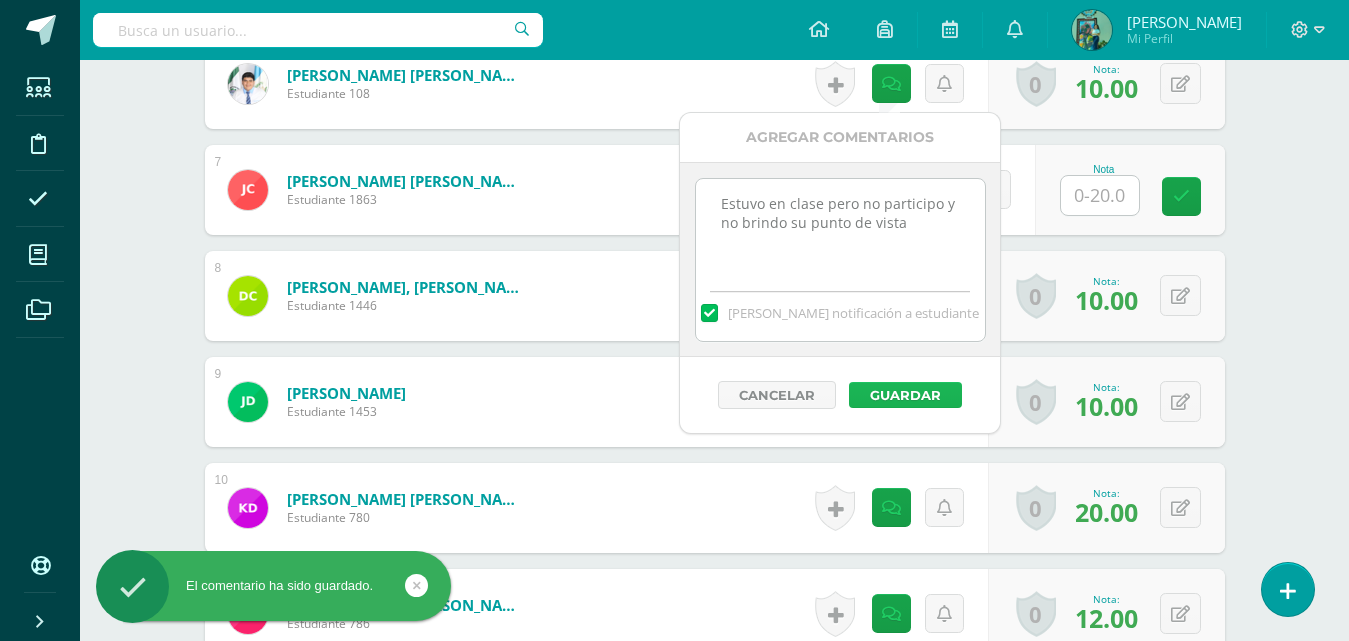click on "Guardar" at bounding box center (905, 395) 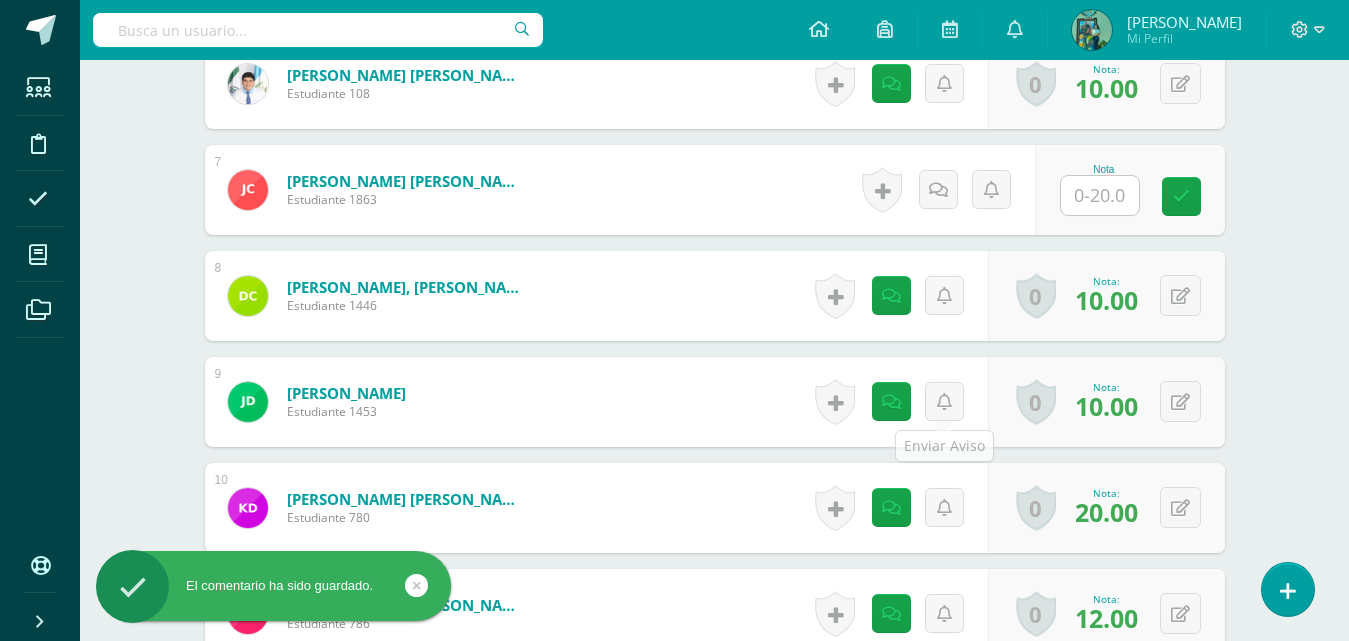 click on "Ciencias Sociales. y Formación Ciudadana
Tercero Básicos Plan Diario "A"
Herramientas
Detalle de asistencias
Actividad
Anuncios
Actividades
Estudiantes
Planificación
Dosificación
Conferencias
¿Estás seguro que quieres  eliminar  esta actividad?
Esto borrará la actividad y cualquier nota que hayas registrado
permanentemente. Esta acción no se puede revertir. Cancelar Eliminar
Administración de escalas de valoración
escala de valoración
Aún no has creado una escala de valoración.
Cancelar Agregar nueva escala de valoración:" at bounding box center [714, 1514] 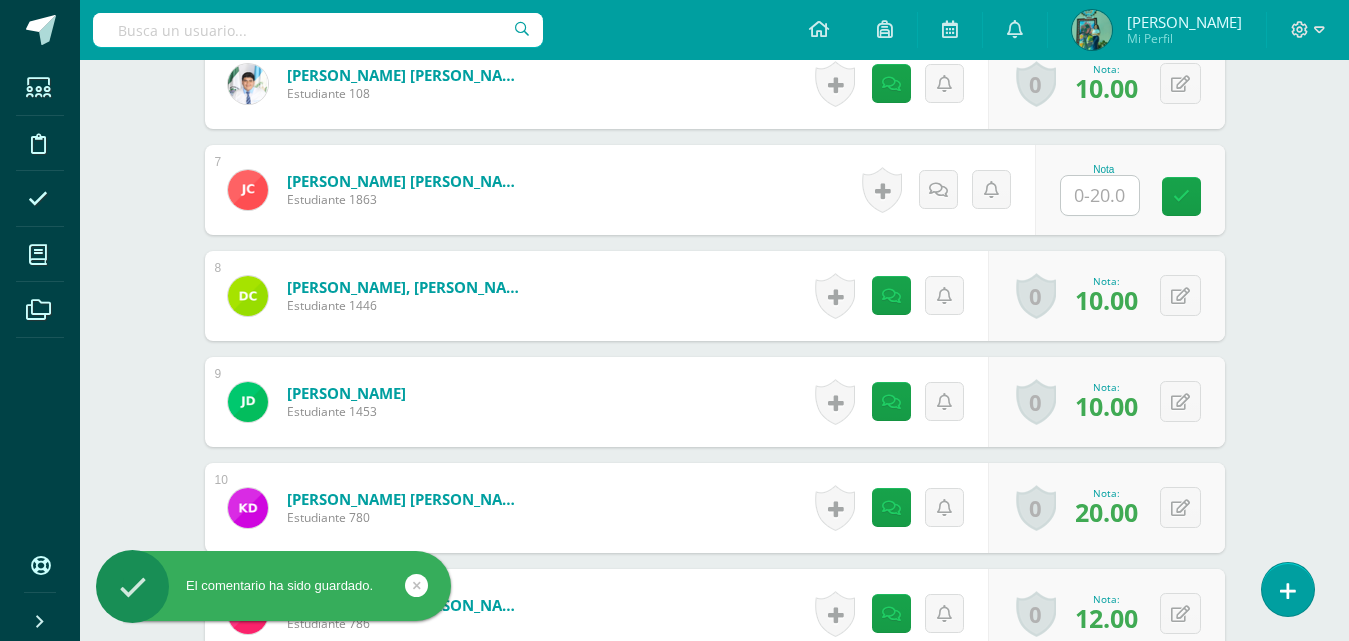 scroll, scrollTop: 0, scrollLeft: 0, axis: both 